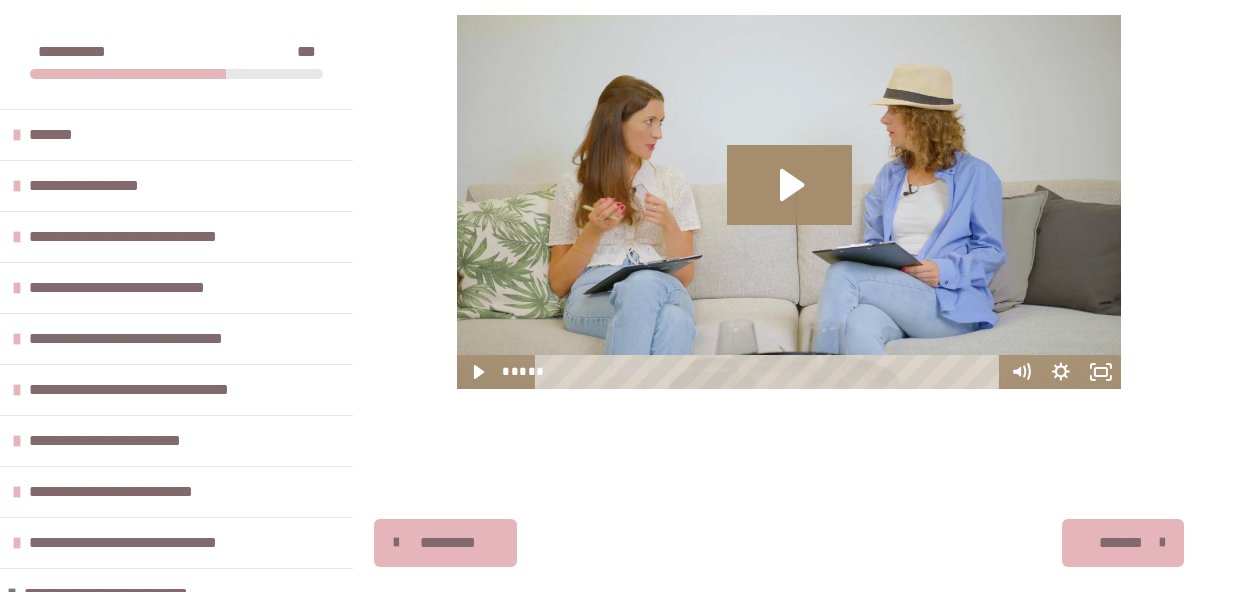 scroll, scrollTop: 842, scrollLeft: 0, axis: vertical 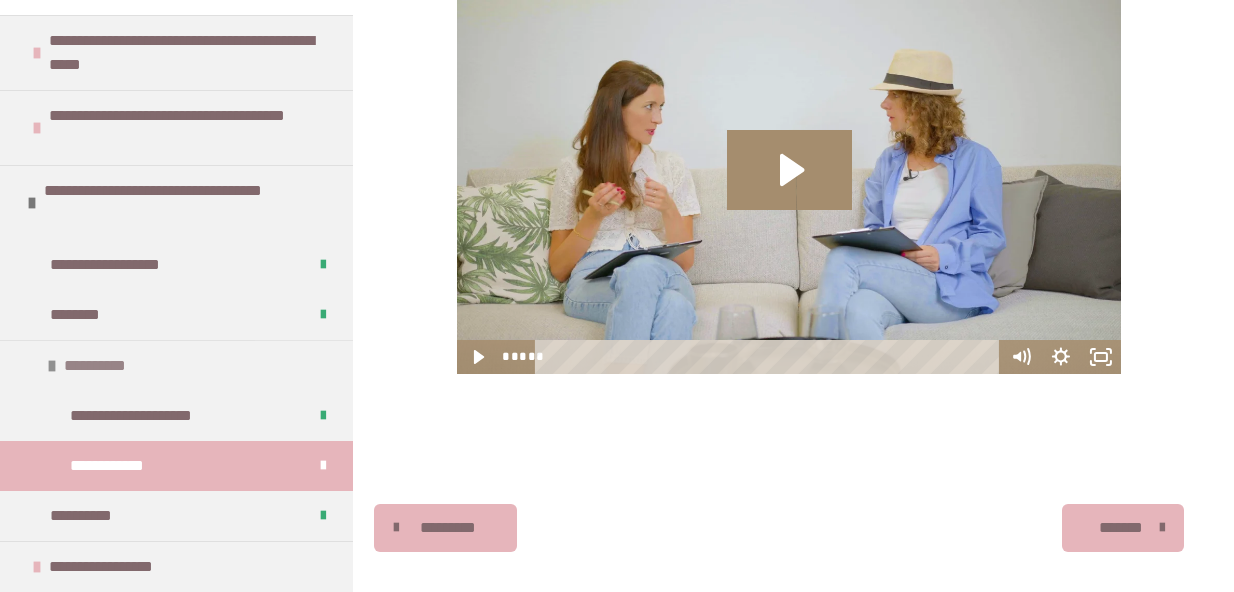 click at bounding box center [52, 366] 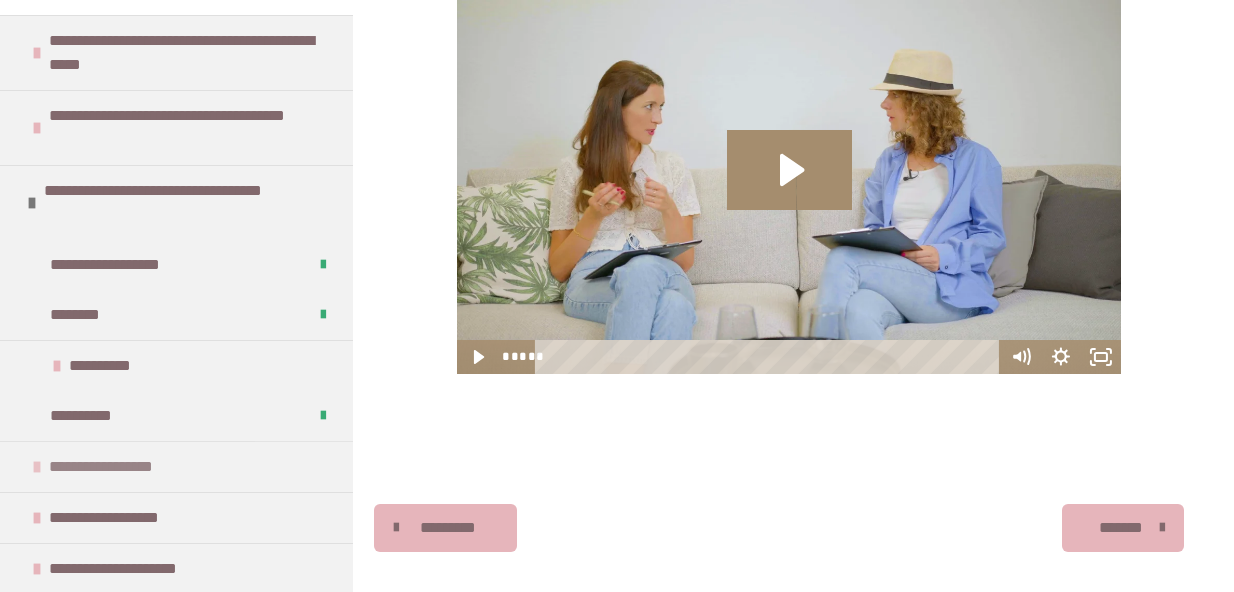 click at bounding box center (37, 467) 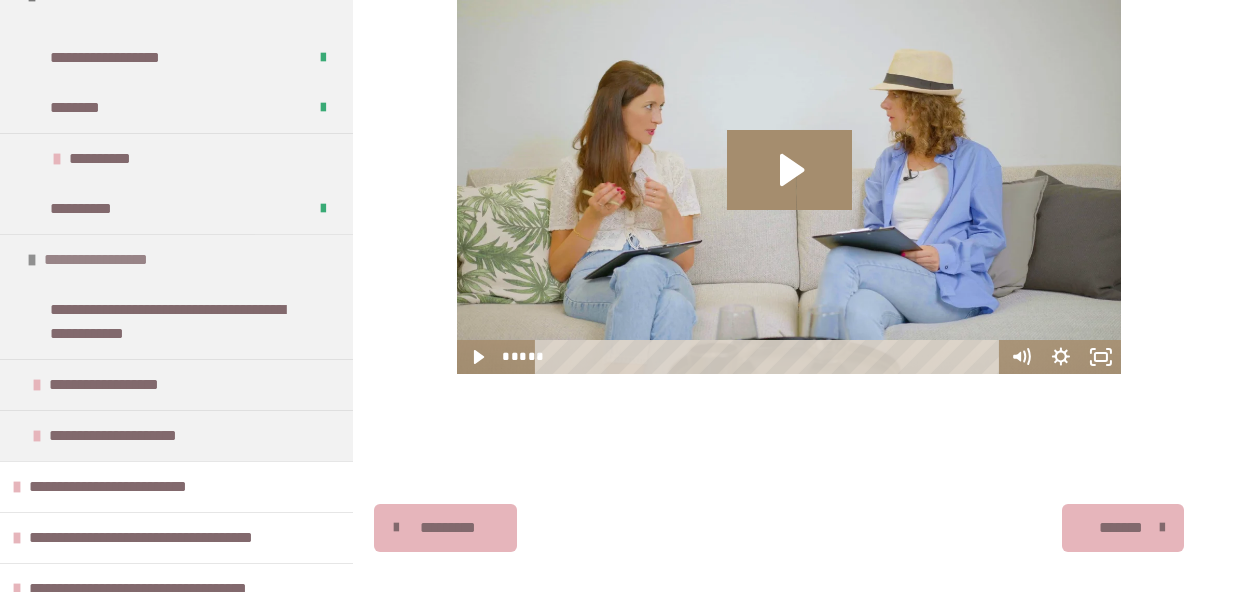 scroll, scrollTop: 813, scrollLeft: 0, axis: vertical 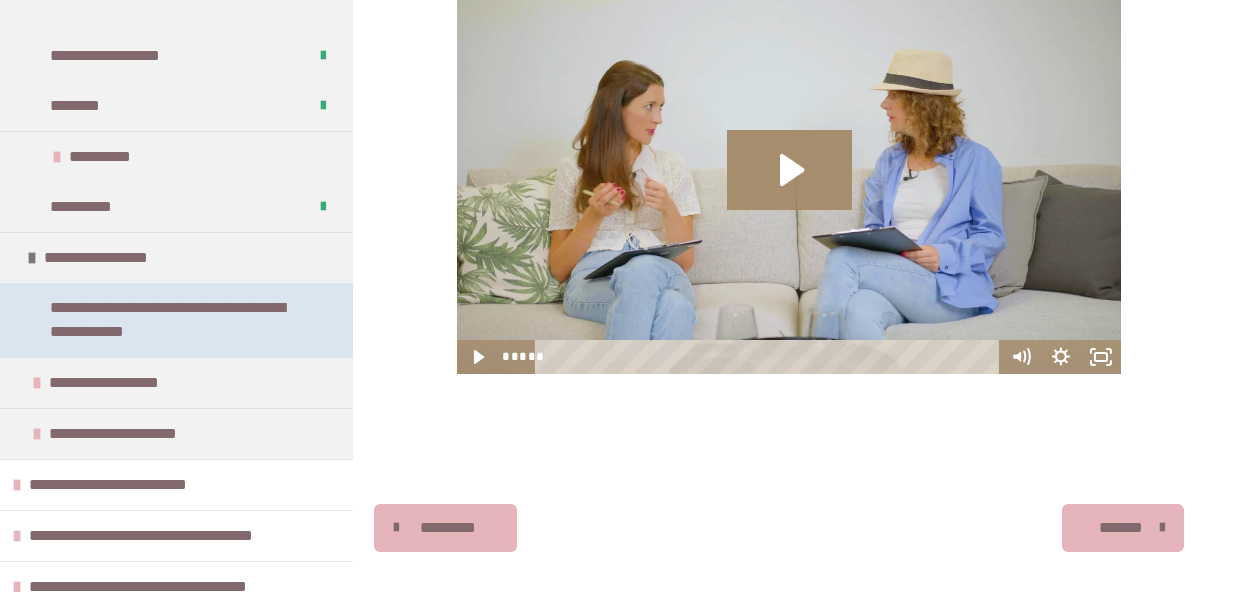 click on "**********" at bounding box center [178, 320] 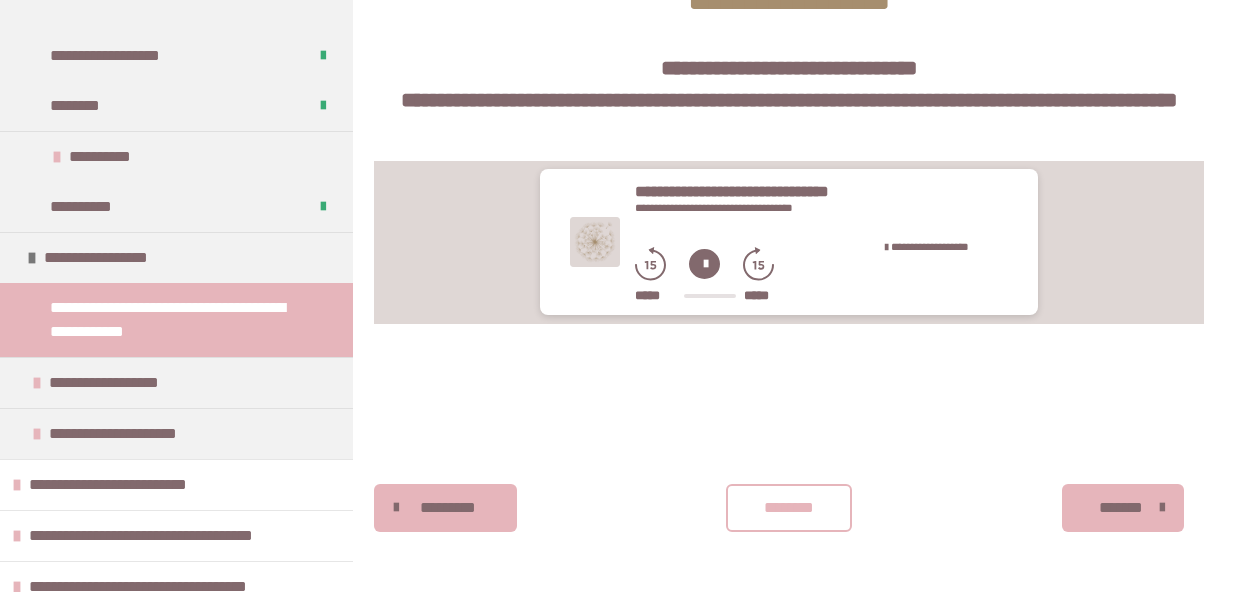 scroll, scrollTop: 760, scrollLeft: 0, axis: vertical 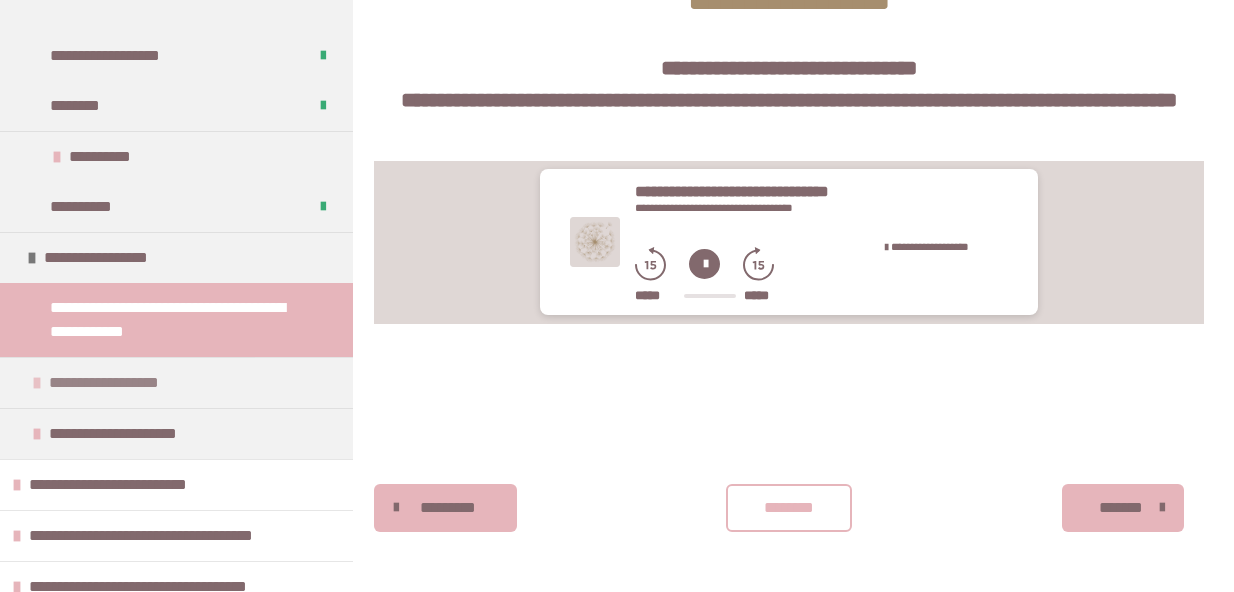 click on "**********" at bounding box center [137, 383] 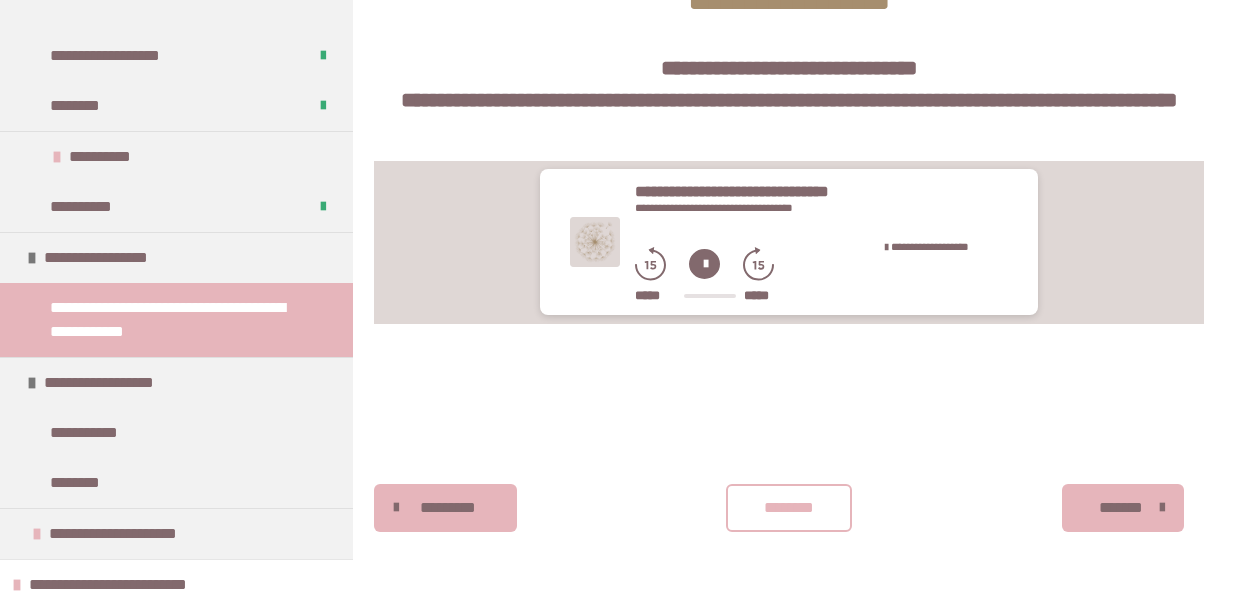 click on "**********" at bounding box center (178, 320) 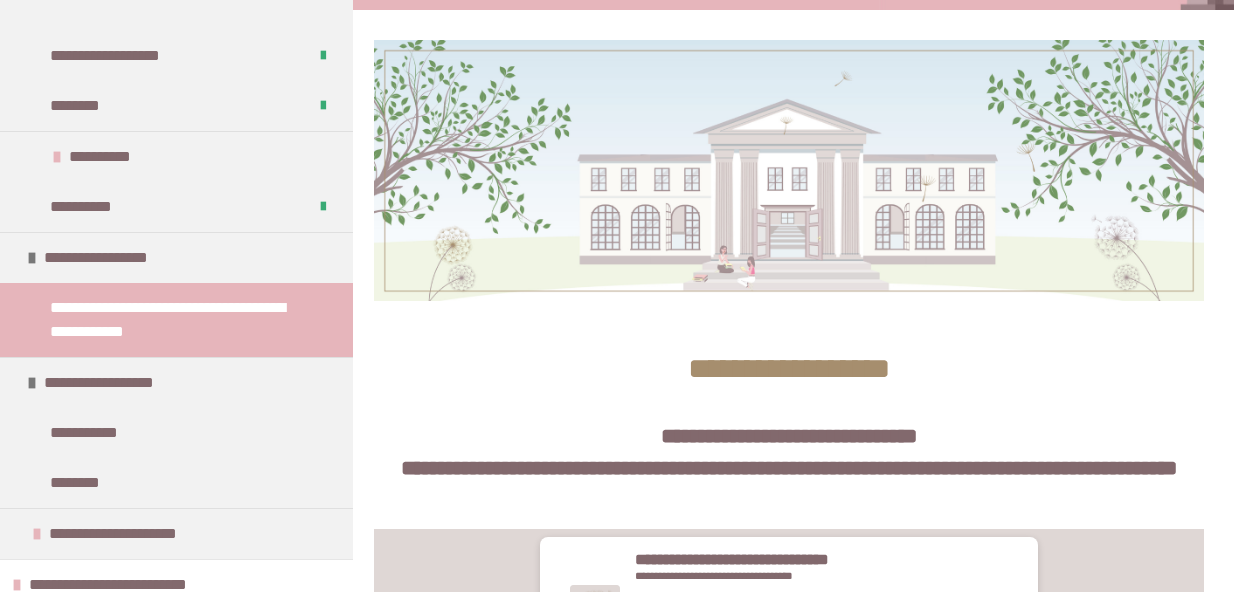click on "**********" at bounding box center (178, 320) 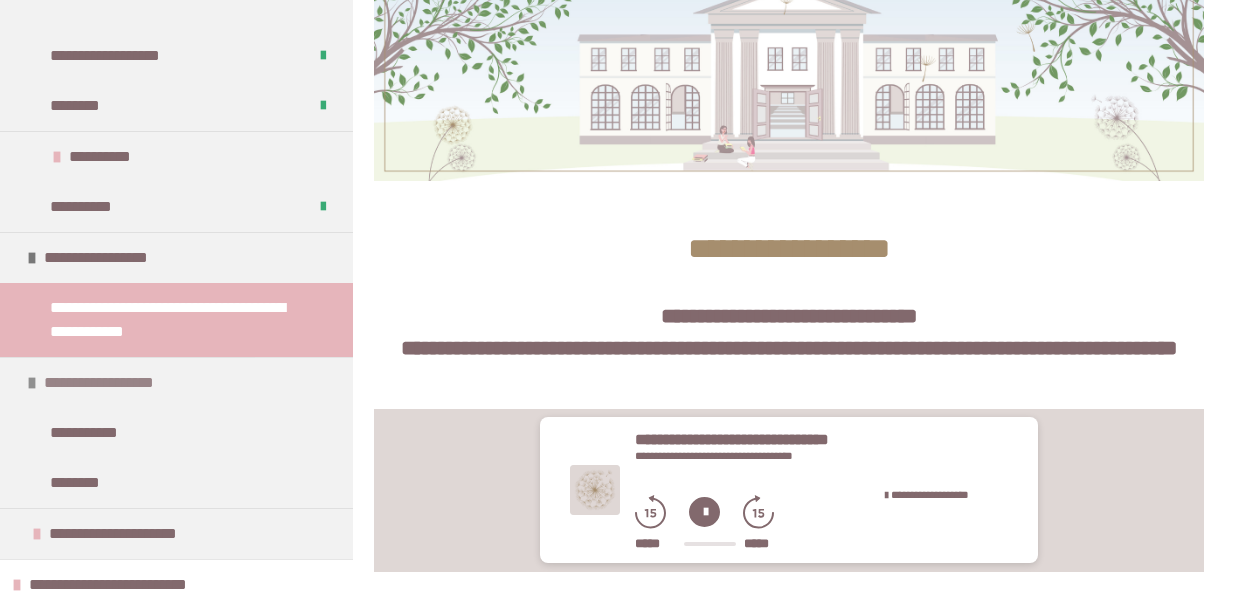 scroll, scrollTop: 527, scrollLeft: 0, axis: vertical 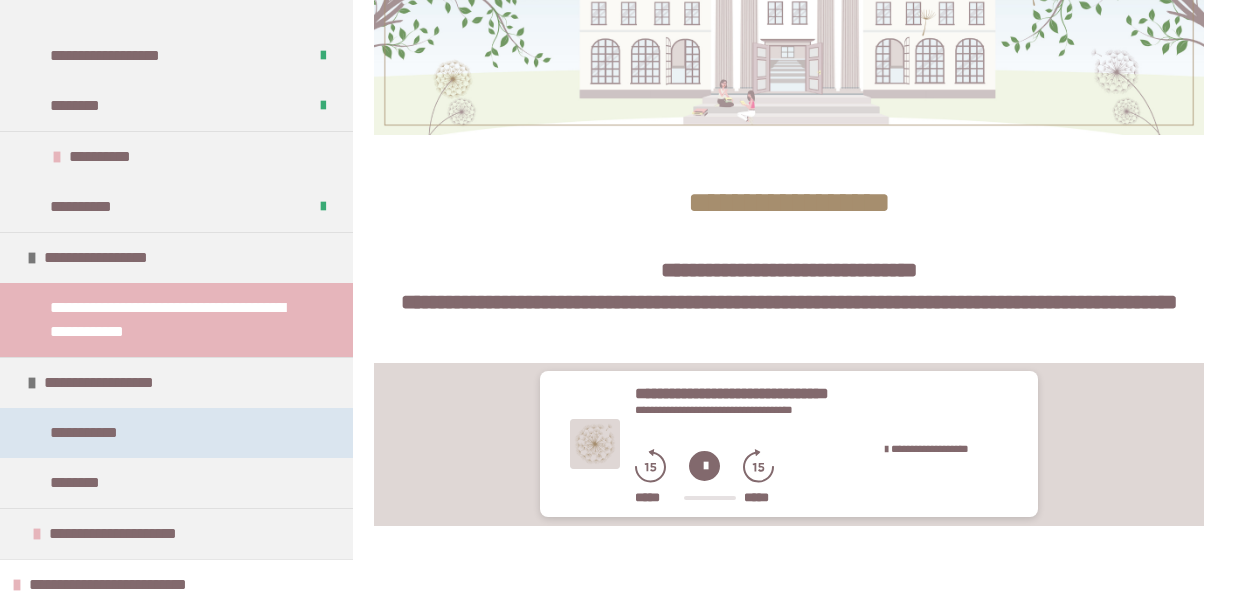 click on "**********" at bounding box center [98, 433] 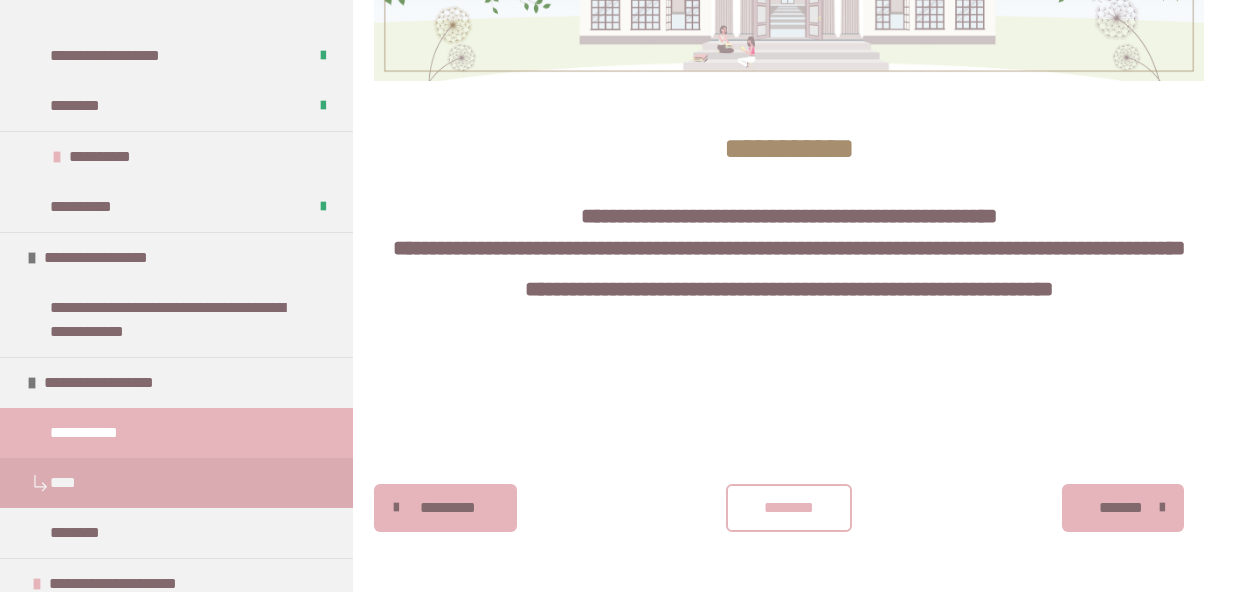 scroll, scrollTop: 609, scrollLeft: 0, axis: vertical 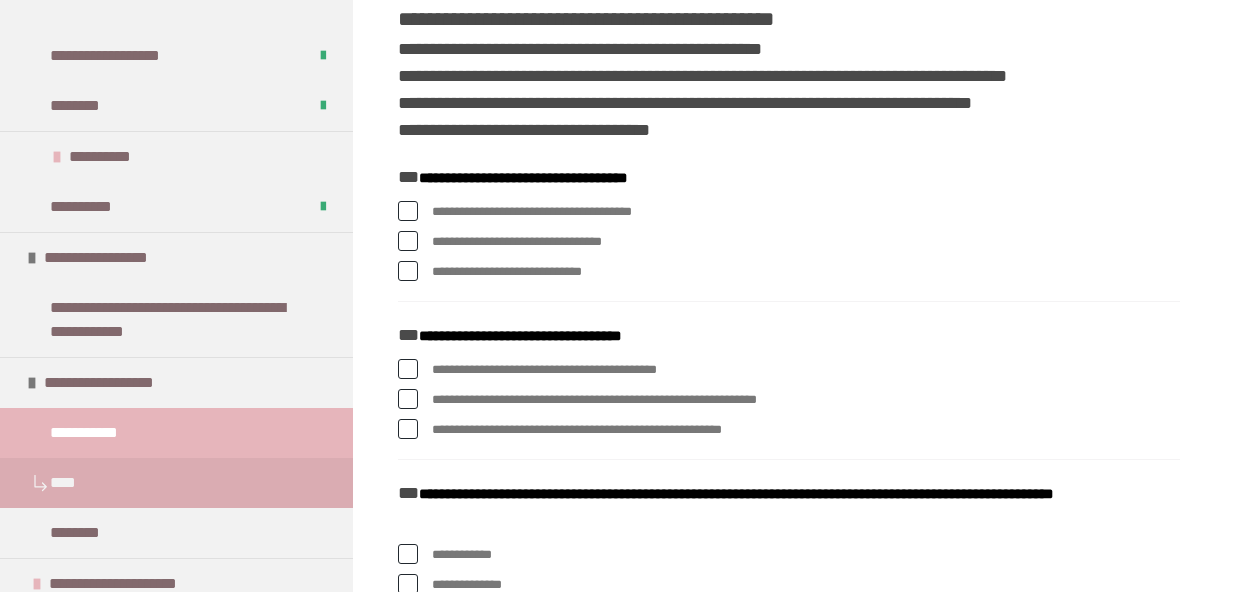 click at bounding box center [408, 241] 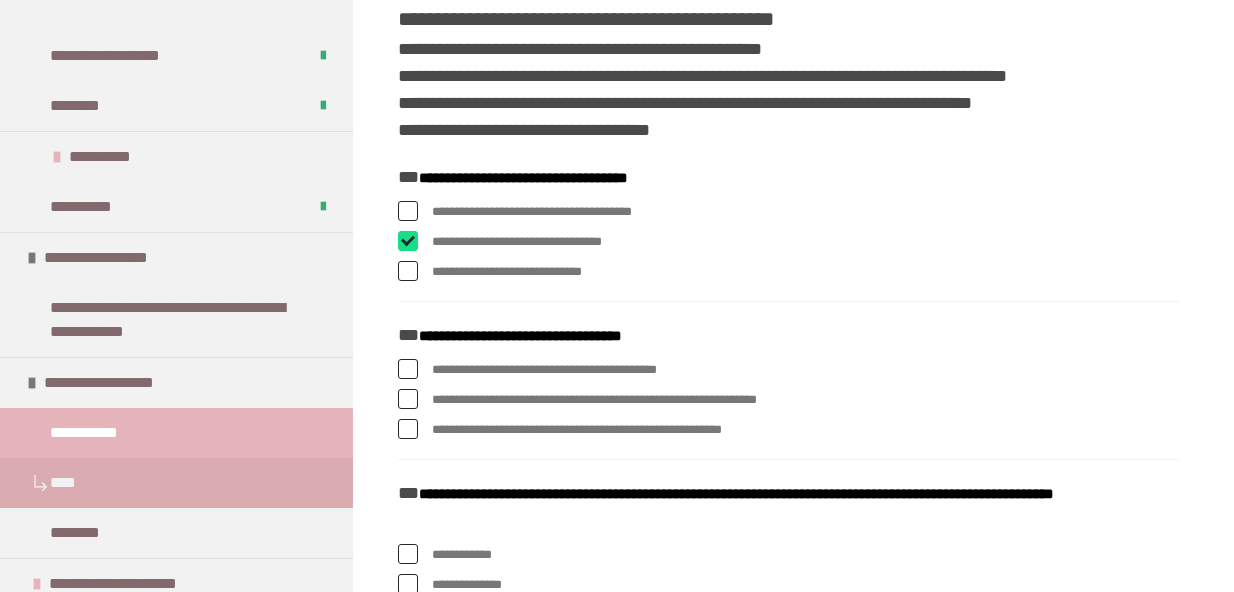 checkbox on "****" 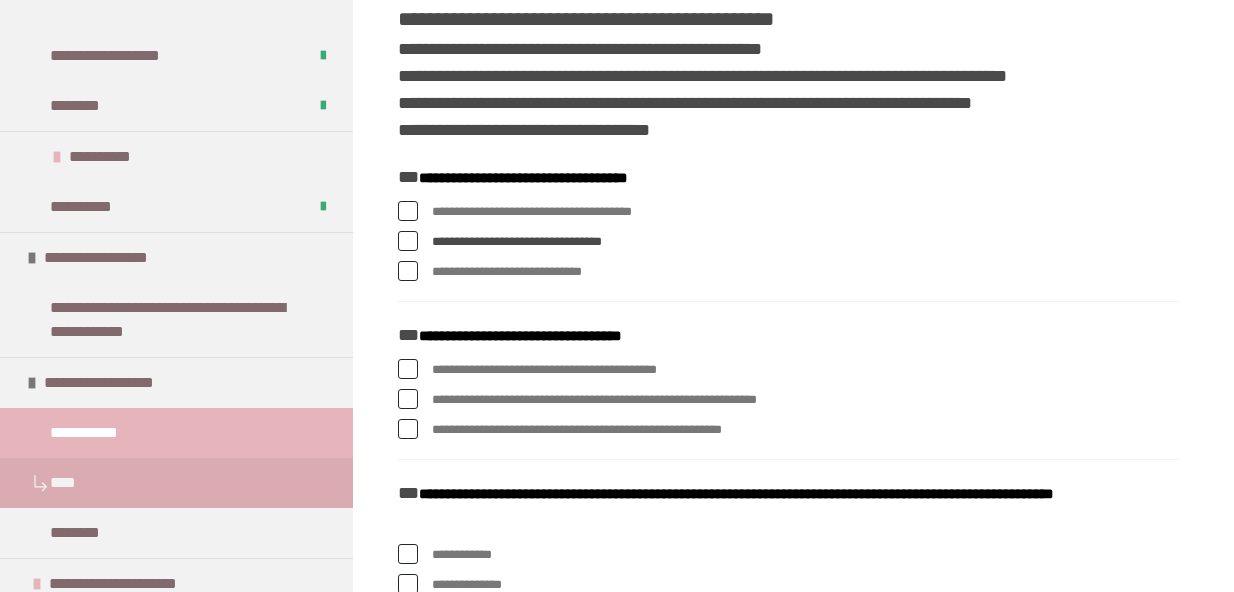 click at bounding box center [408, 271] 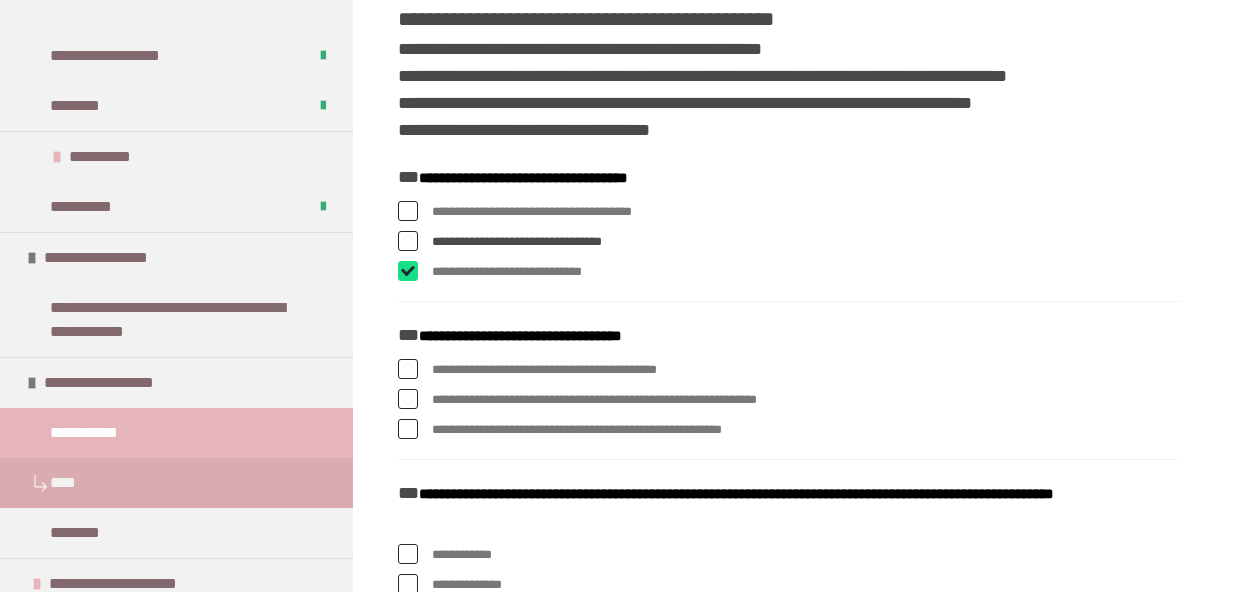 checkbox on "****" 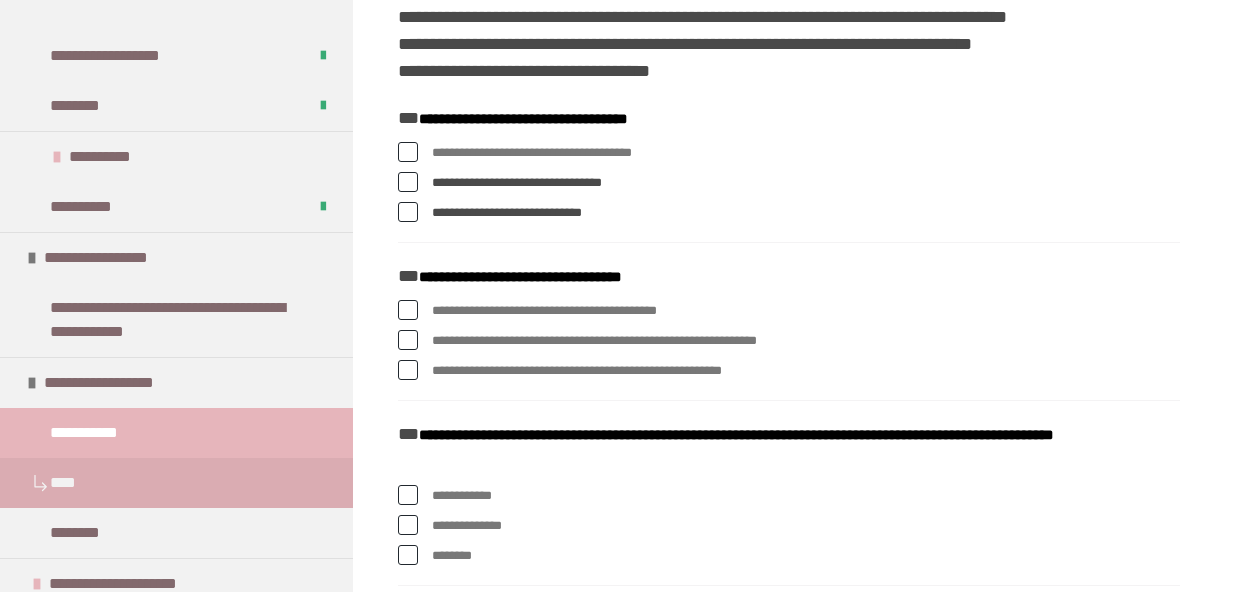 scroll, scrollTop: 483, scrollLeft: 0, axis: vertical 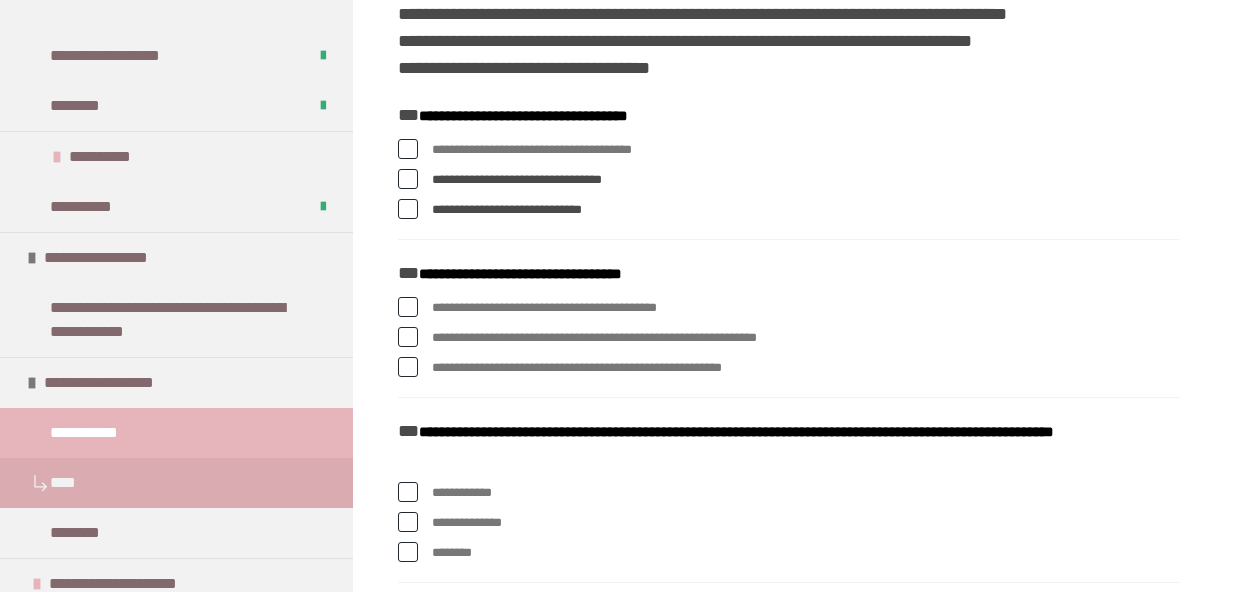 click at bounding box center [408, 307] 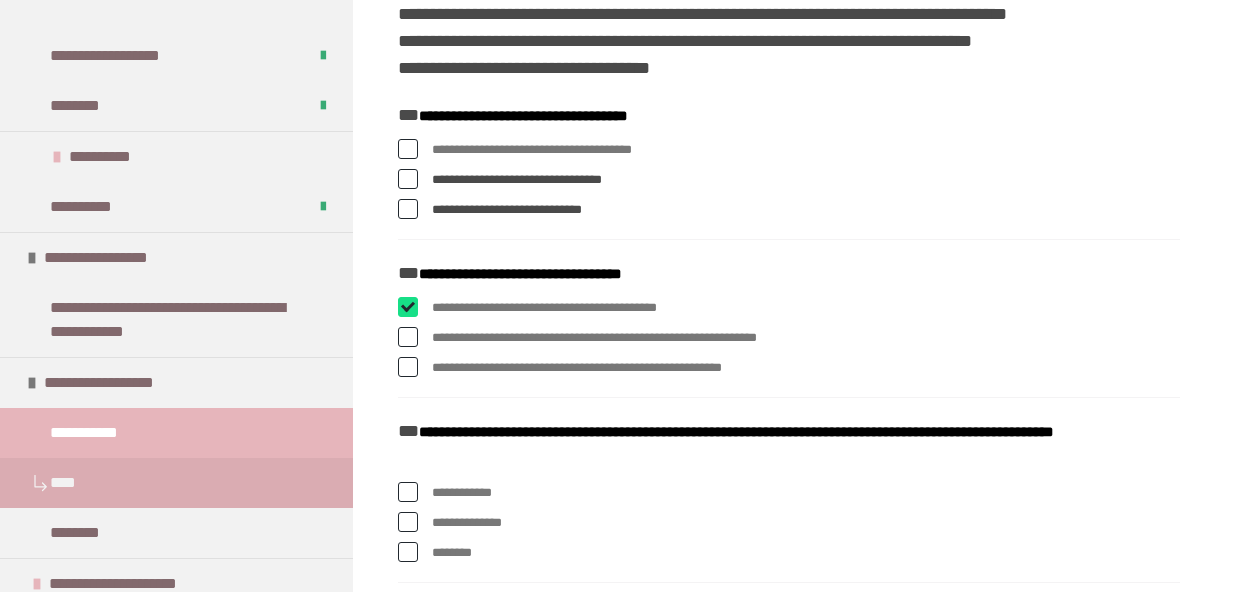 checkbox on "****" 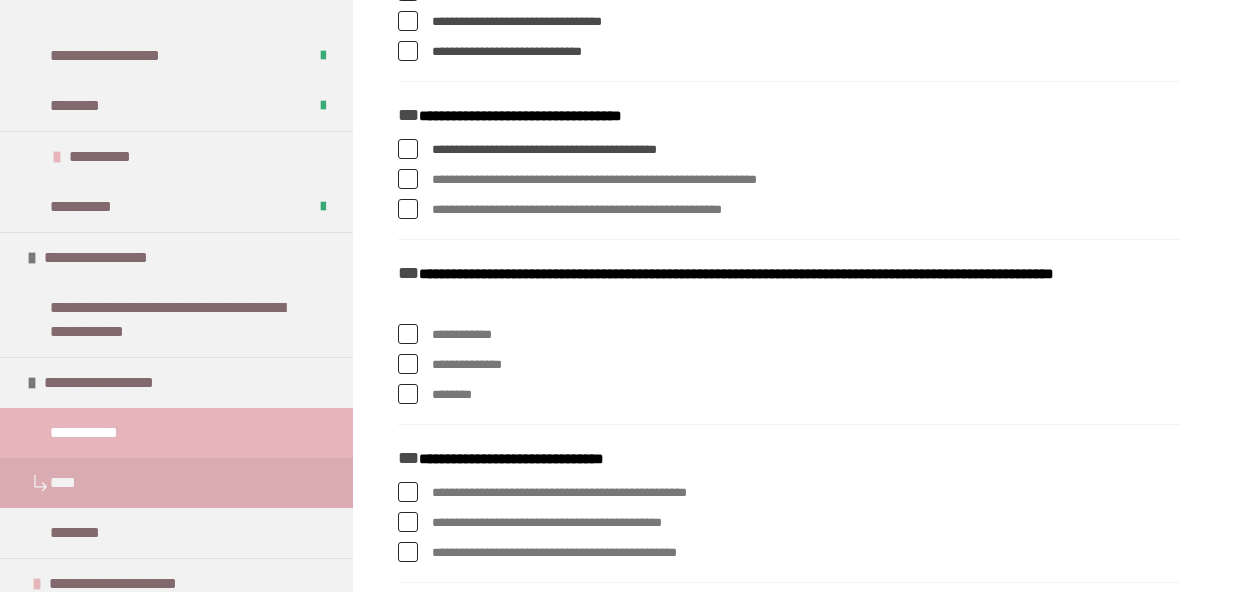 scroll, scrollTop: 642, scrollLeft: 0, axis: vertical 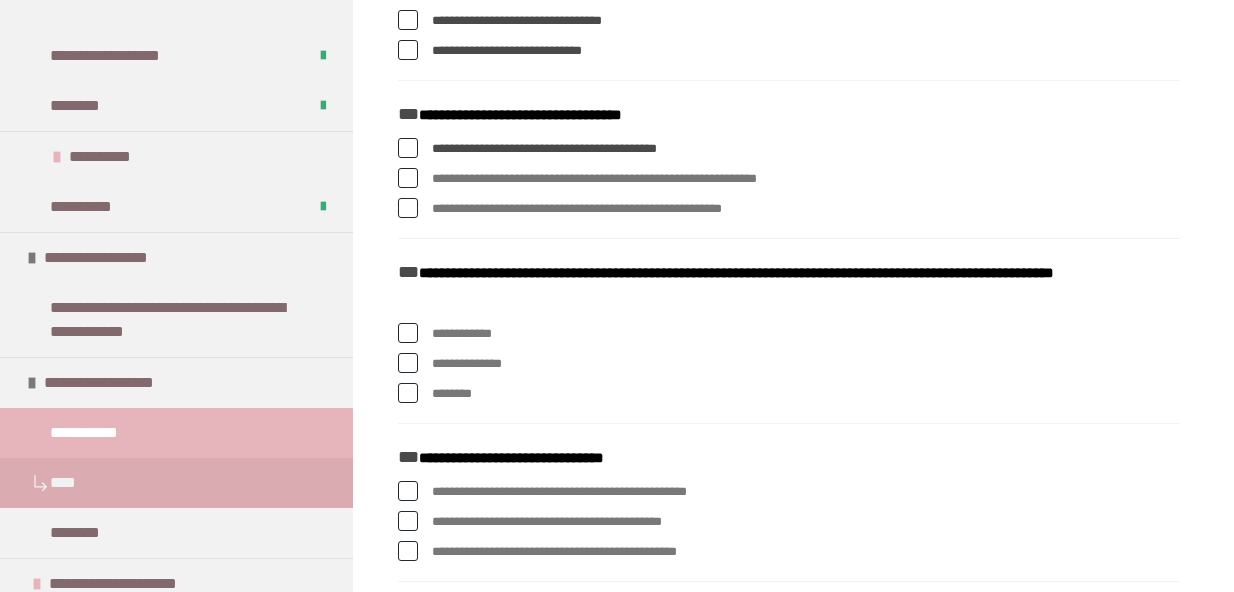 click at bounding box center [408, 363] 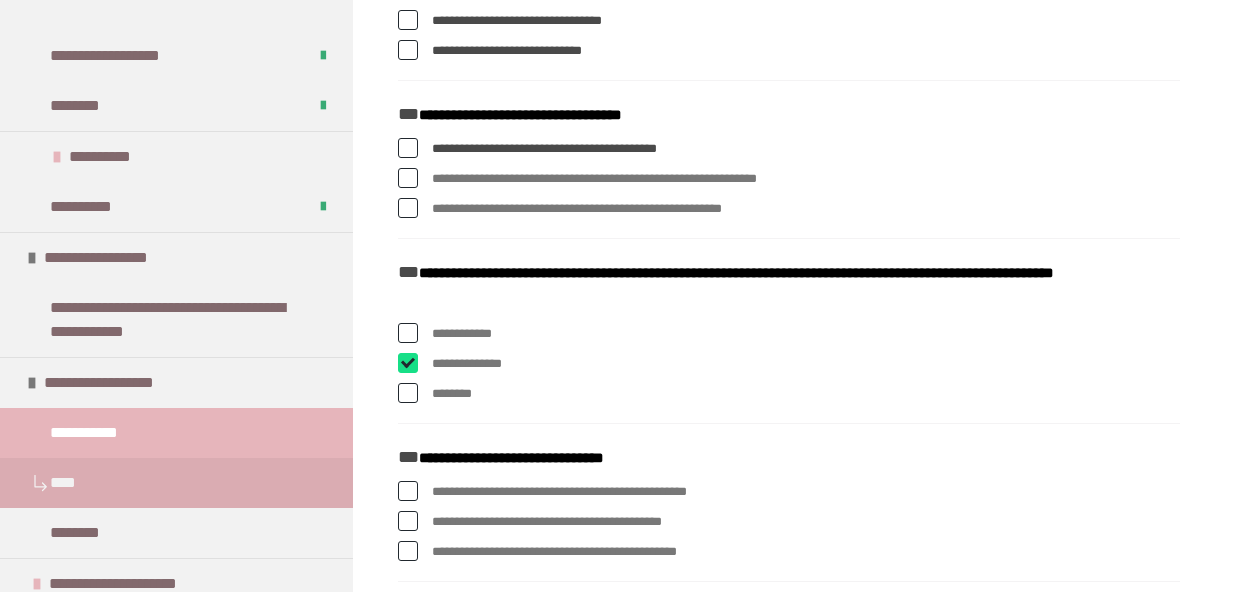 checkbox on "****" 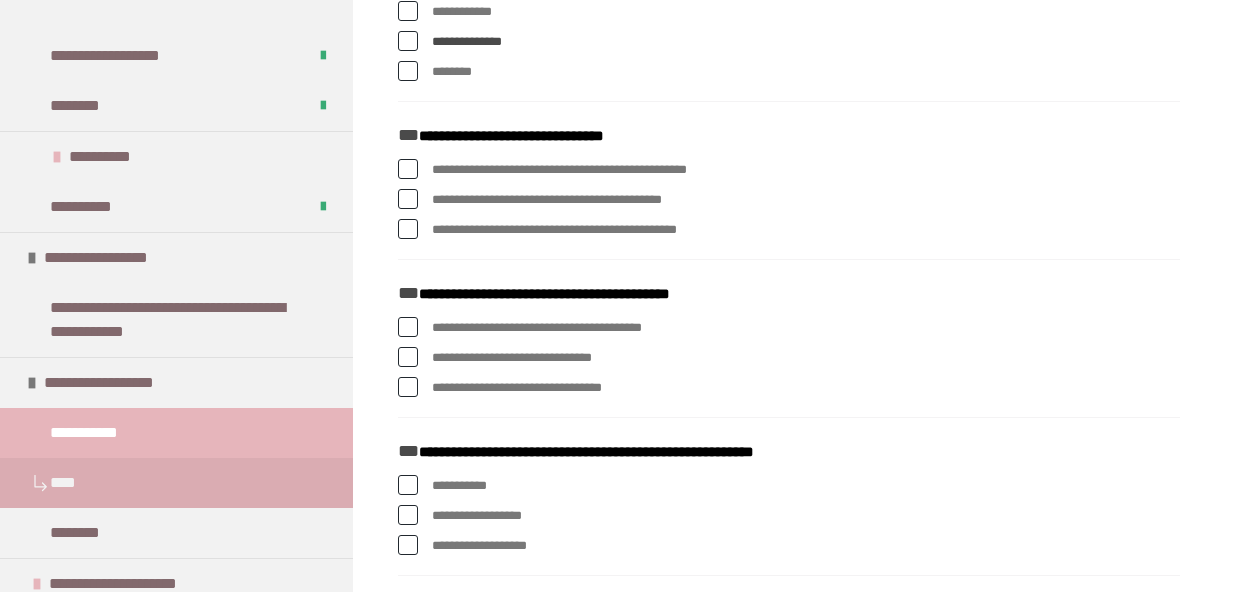 scroll, scrollTop: 966, scrollLeft: 0, axis: vertical 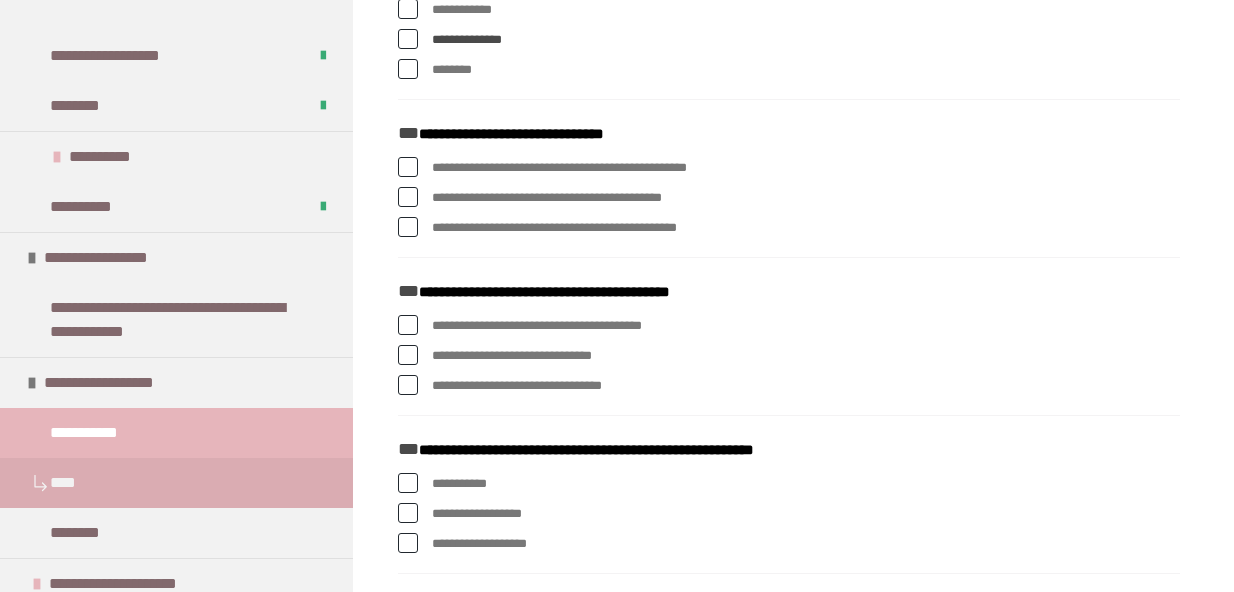 click at bounding box center [408, 355] 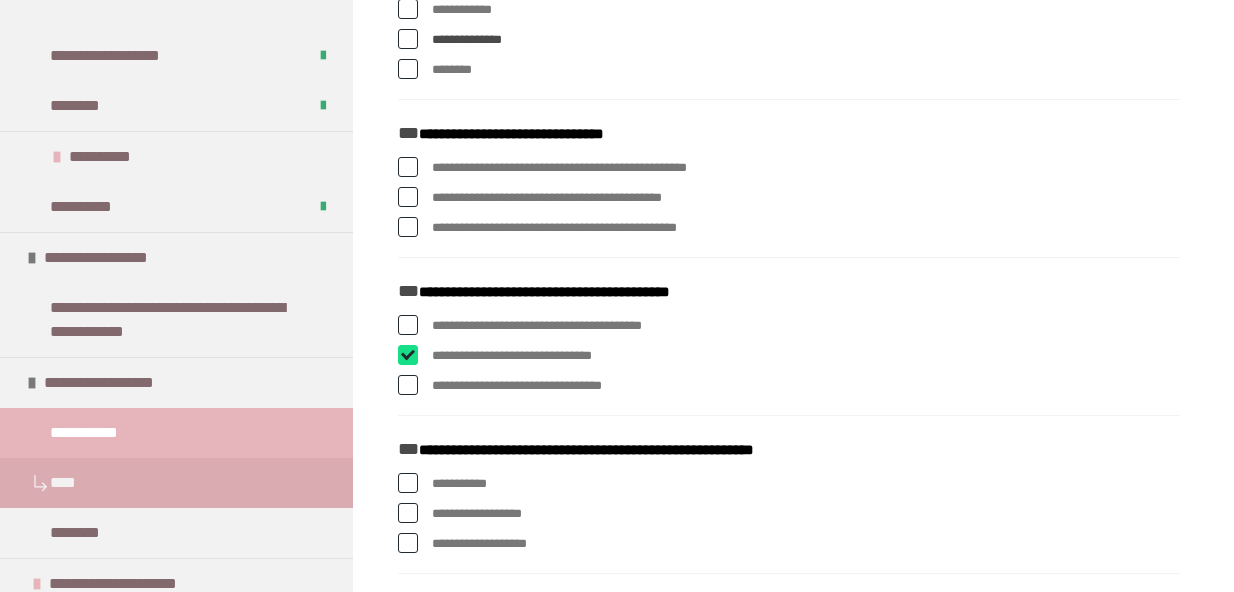 checkbox on "****" 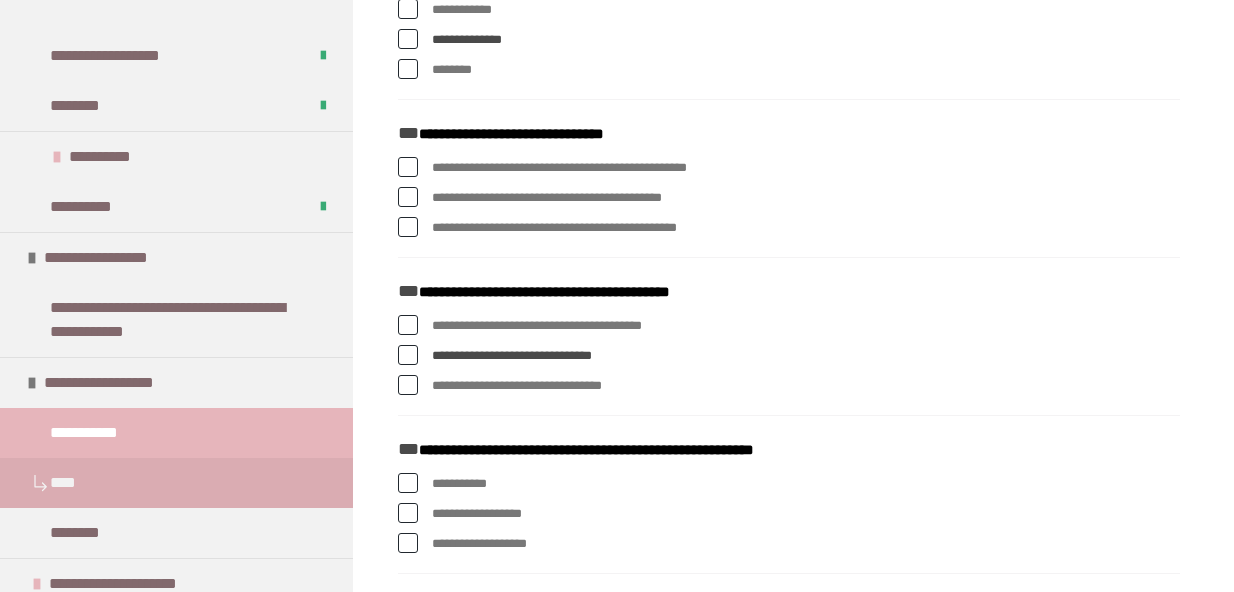 click at bounding box center [408, 325] 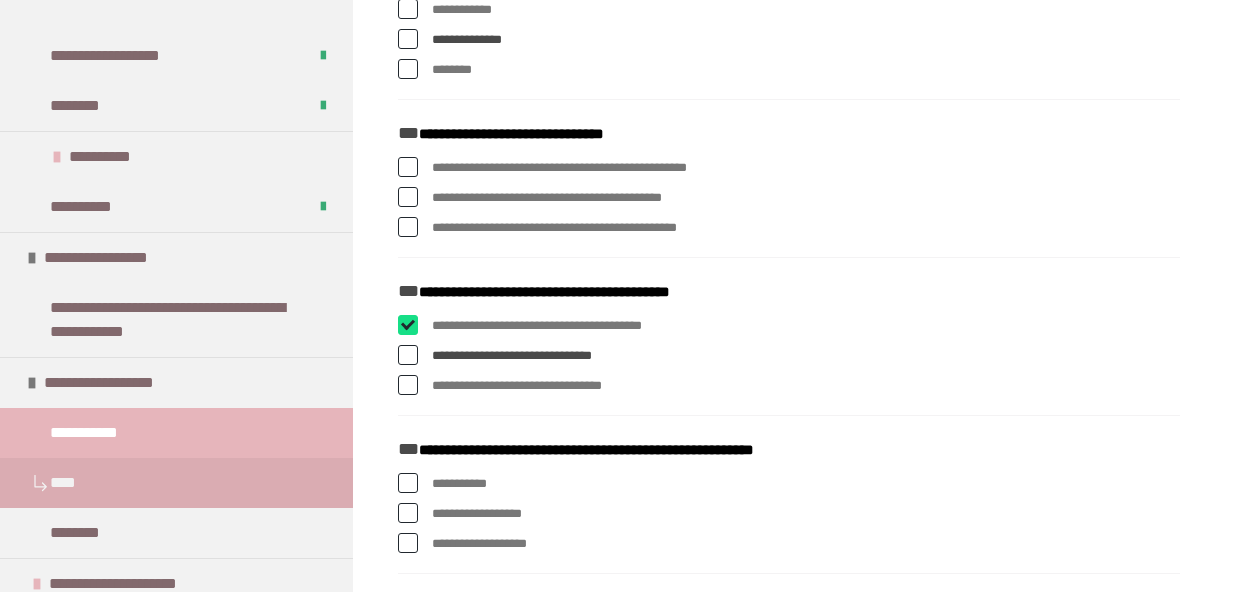 checkbox on "****" 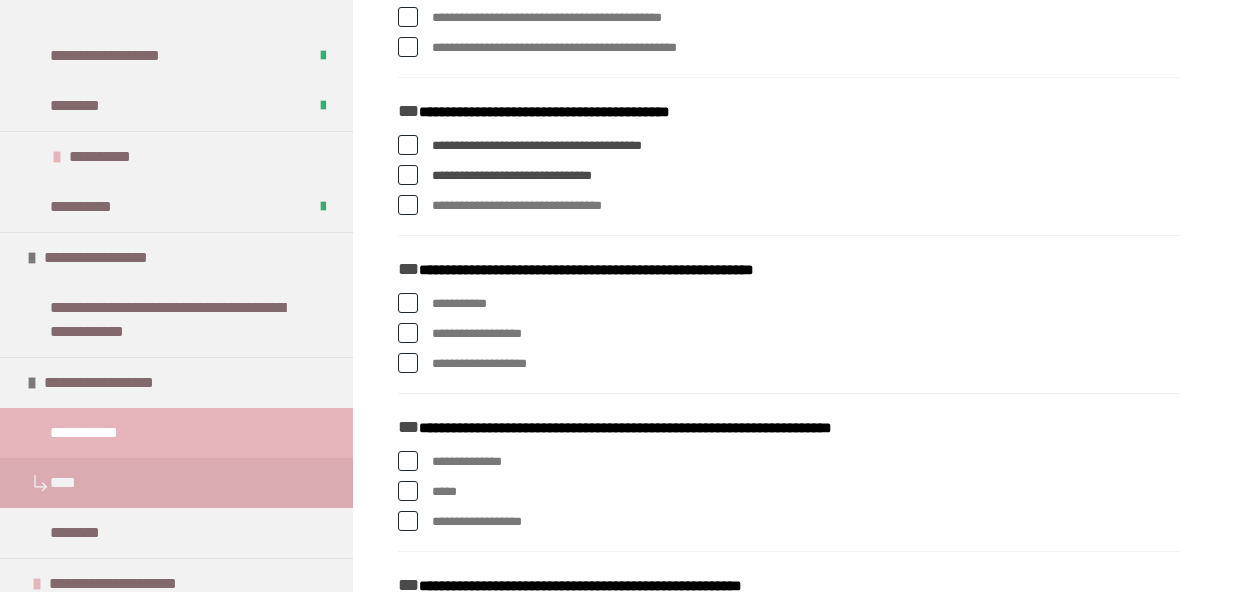 scroll, scrollTop: 1160, scrollLeft: 0, axis: vertical 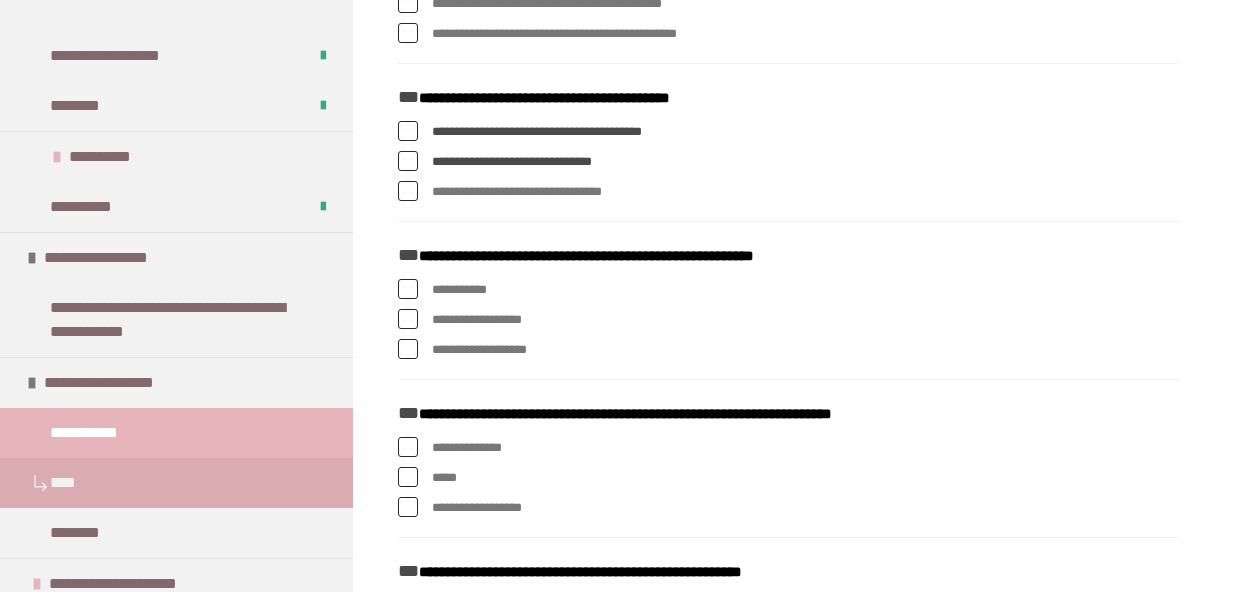 click at bounding box center (408, 289) 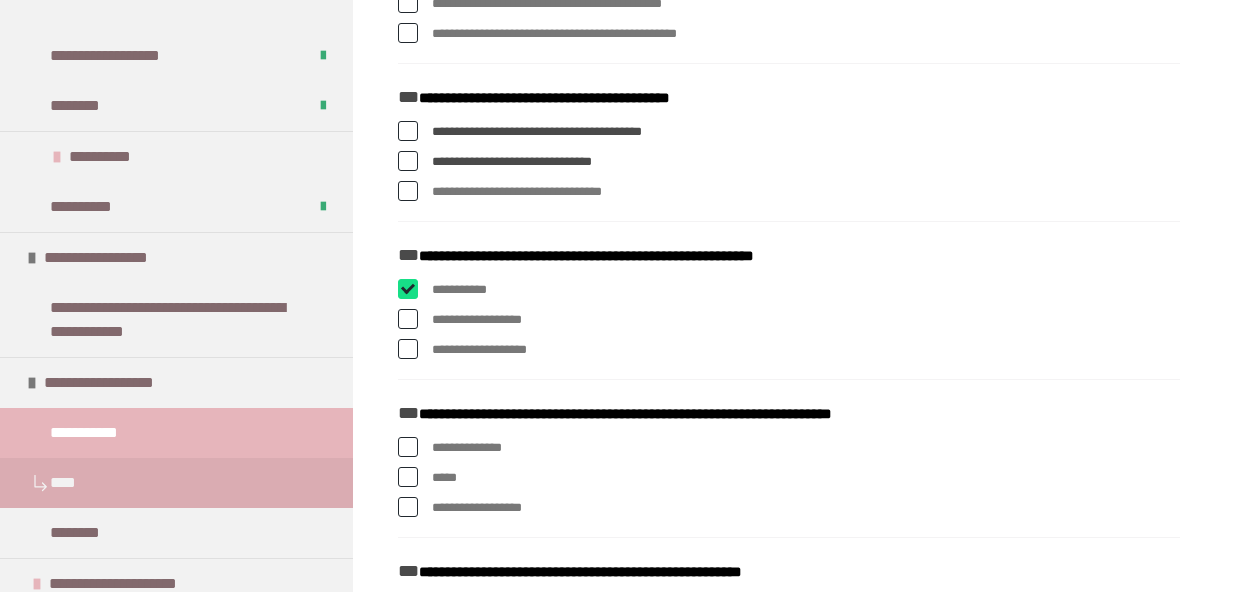 checkbox on "****" 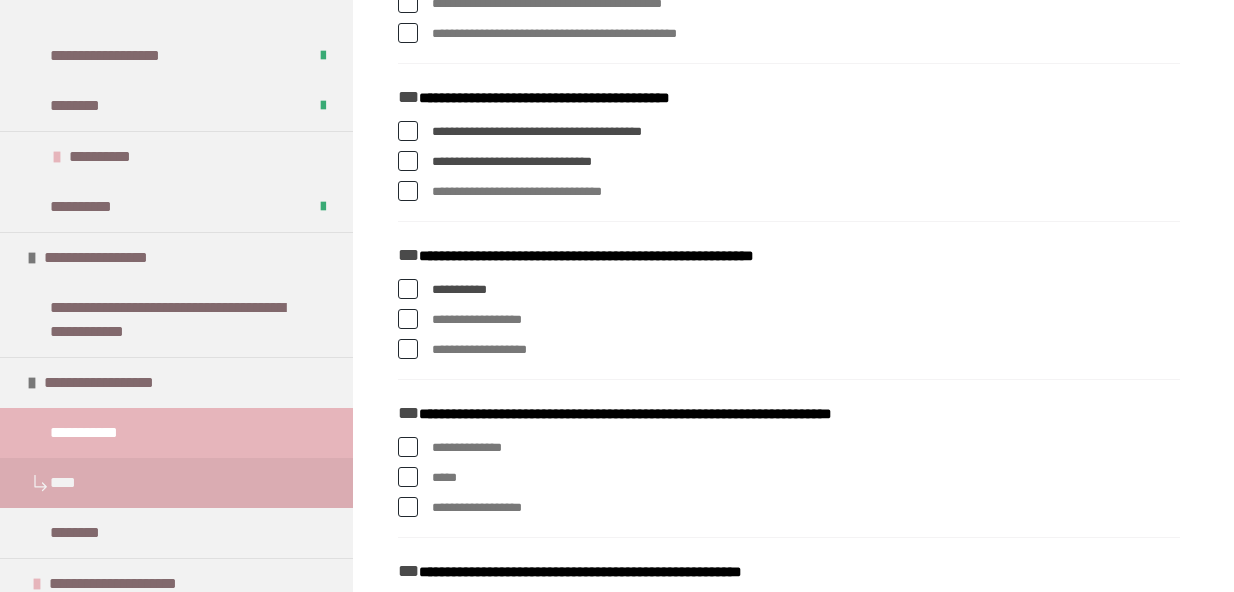 click at bounding box center [408, 319] 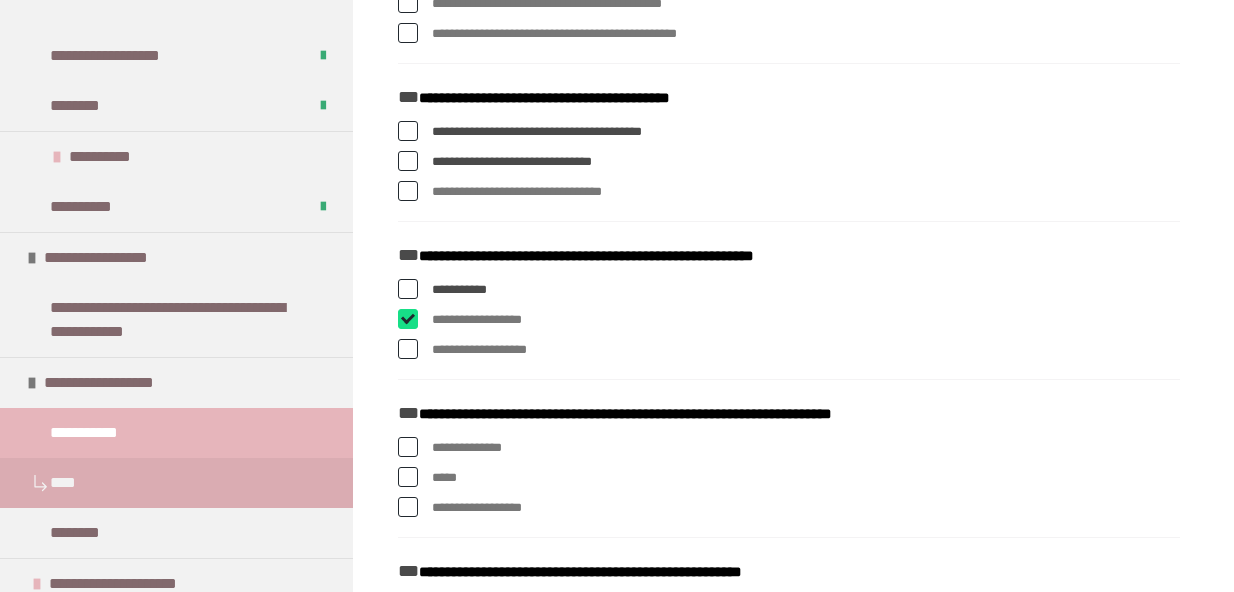 checkbox on "****" 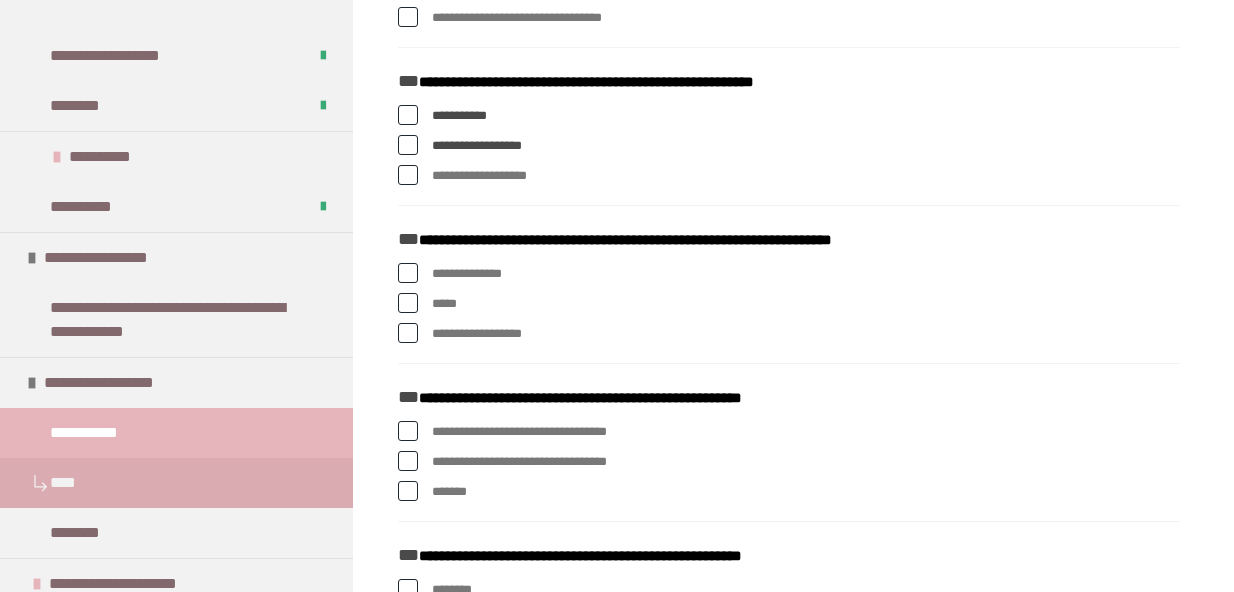 scroll, scrollTop: 1335, scrollLeft: 0, axis: vertical 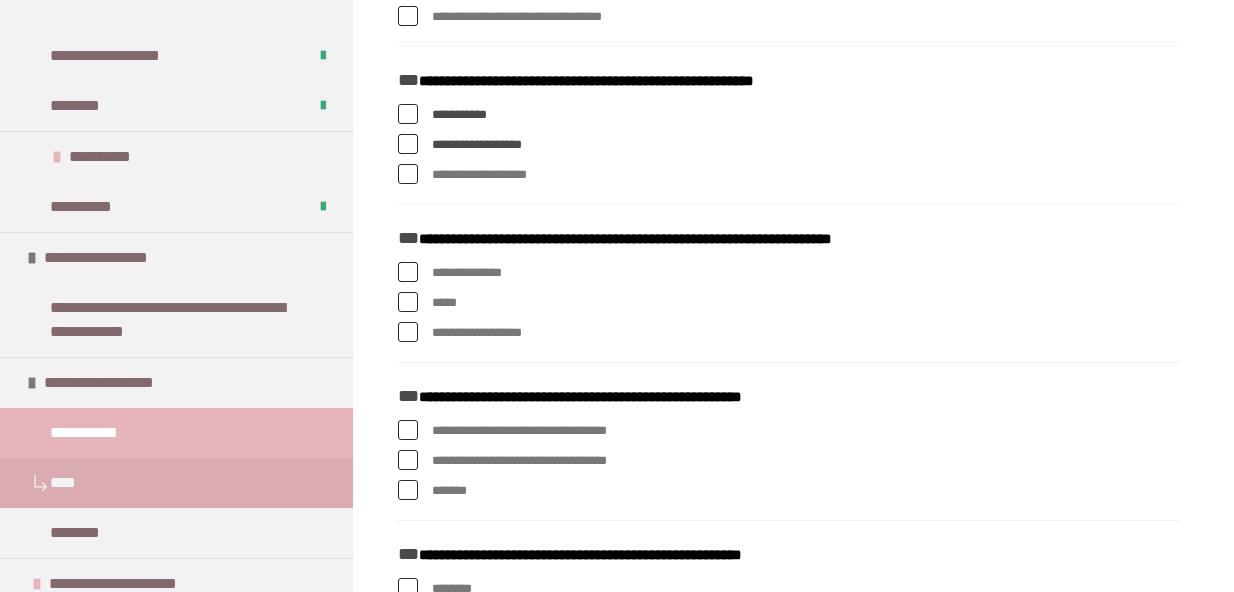 click at bounding box center (408, 272) 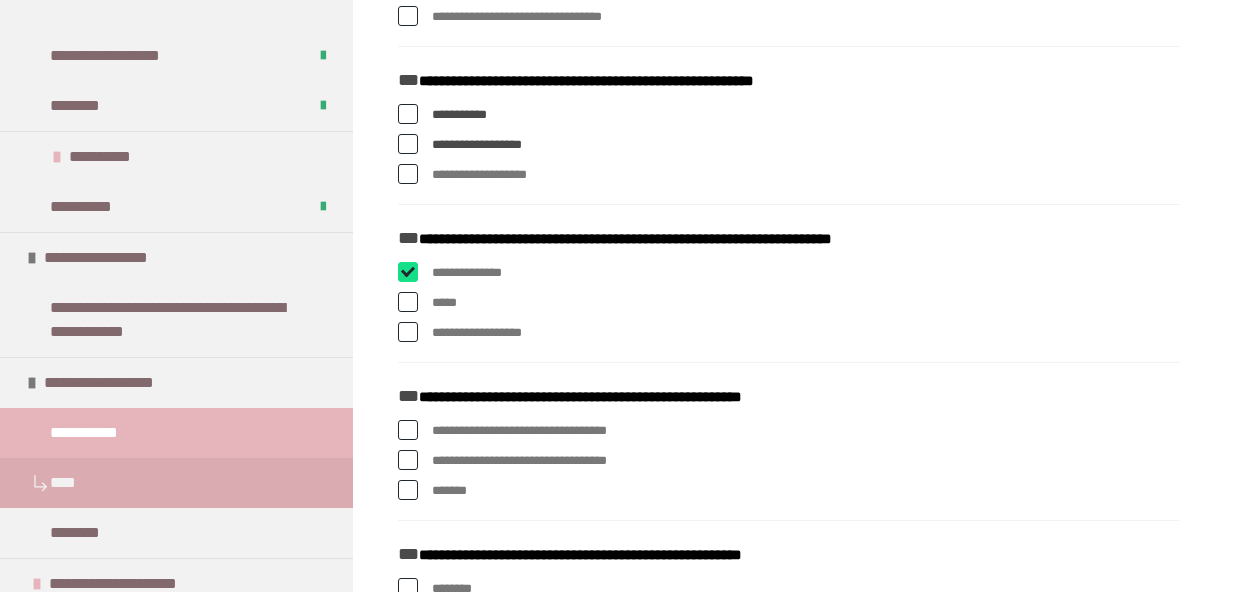 checkbox on "****" 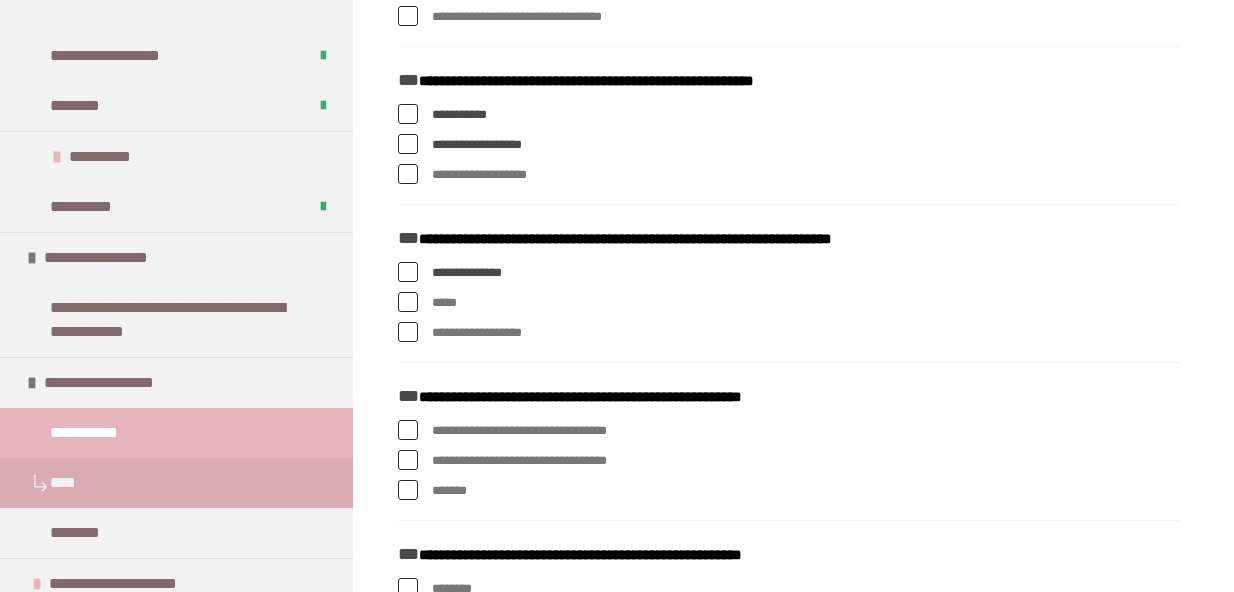 click at bounding box center [408, 302] 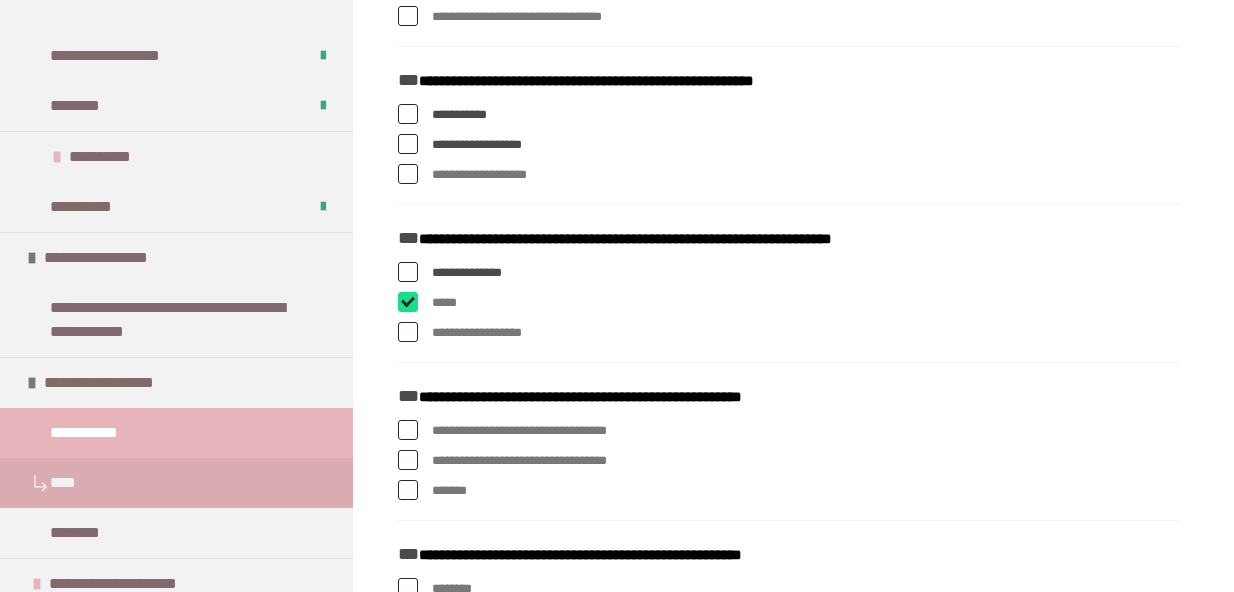 checkbox on "****" 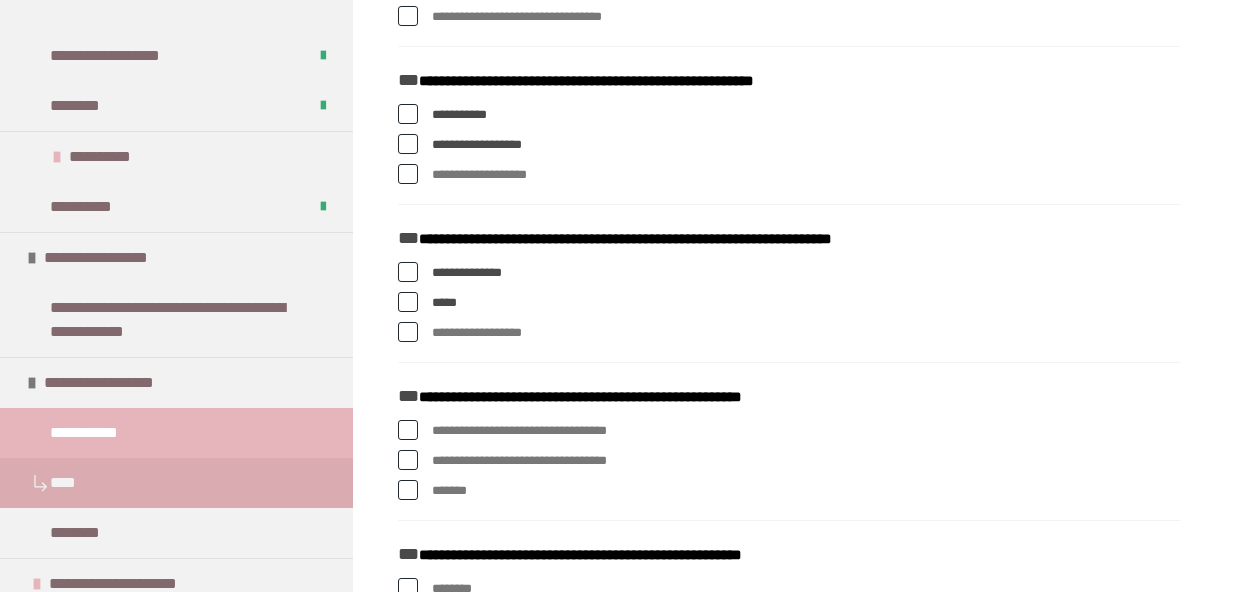 click at bounding box center (408, 332) 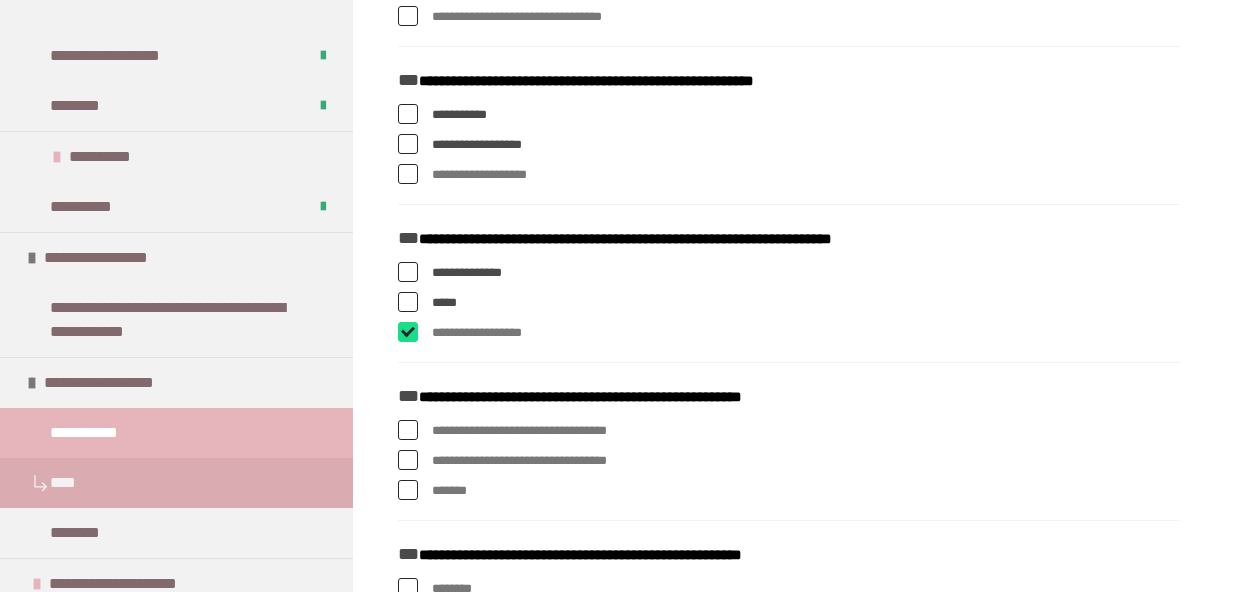 checkbox on "****" 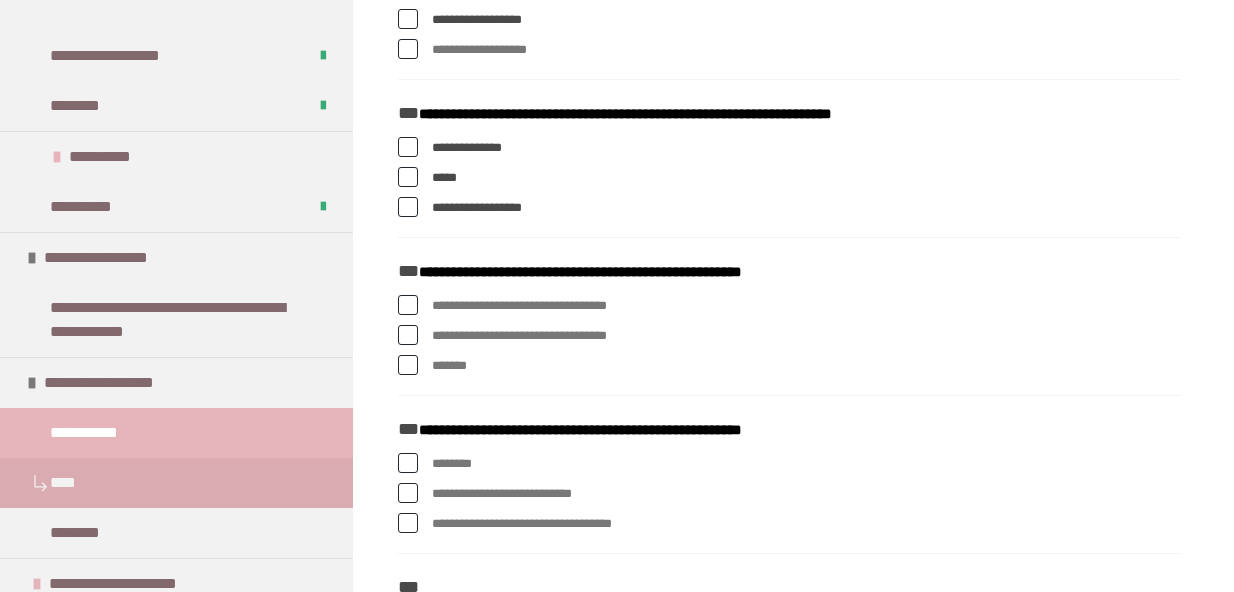scroll, scrollTop: 1465, scrollLeft: 0, axis: vertical 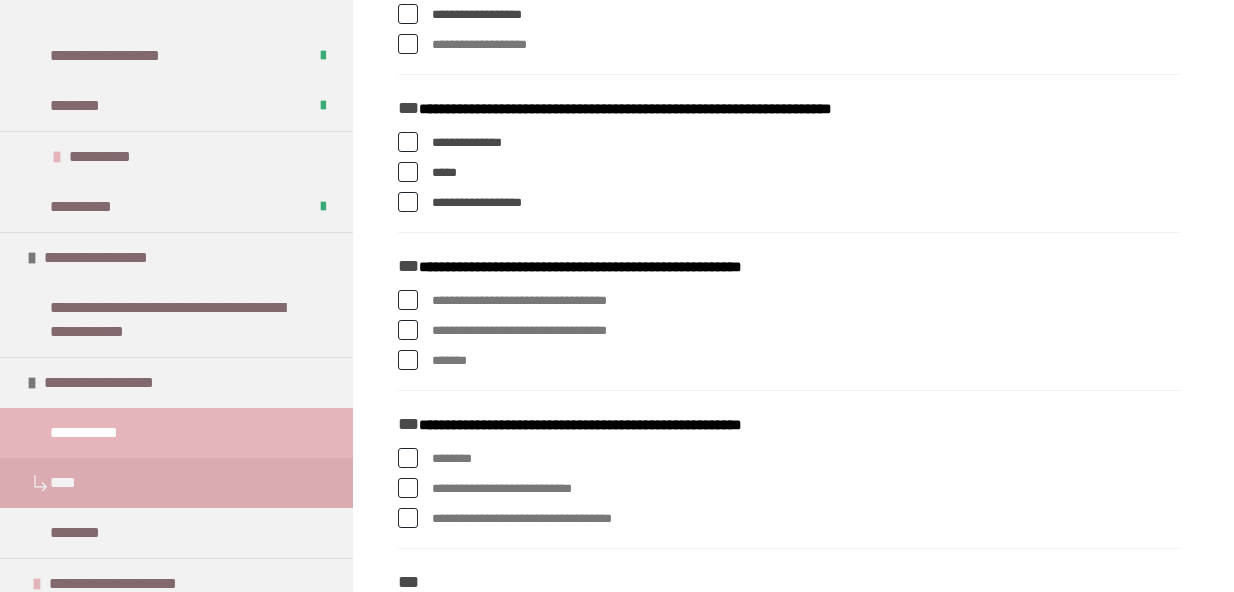click at bounding box center (408, 300) 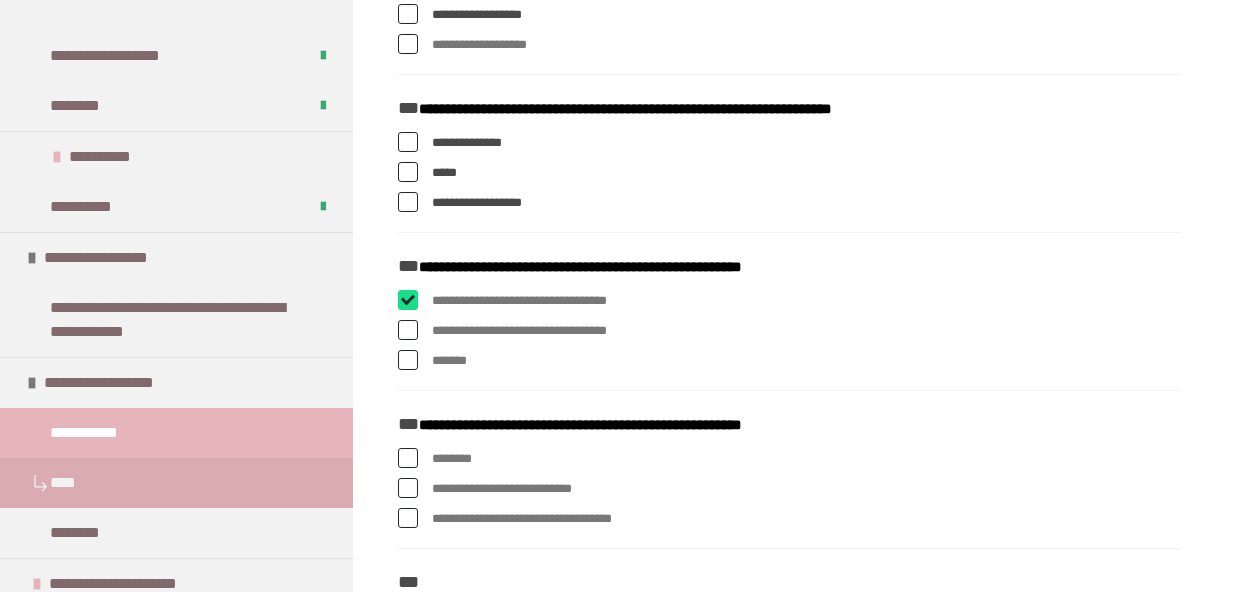 checkbox on "****" 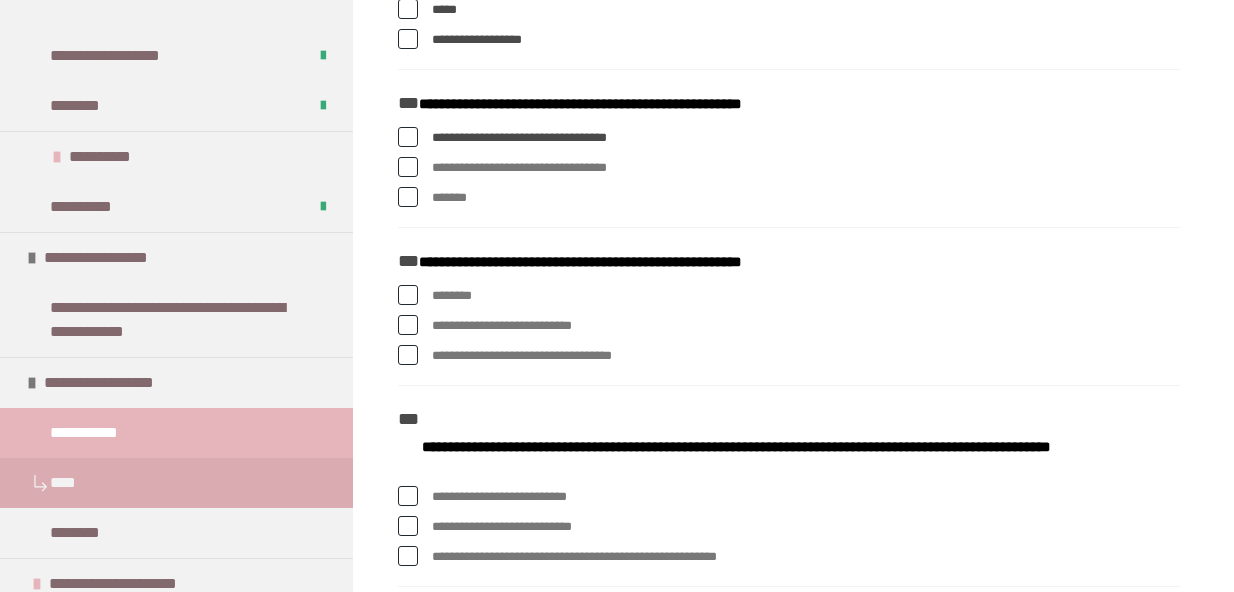 scroll, scrollTop: 1629, scrollLeft: 0, axis: vertical 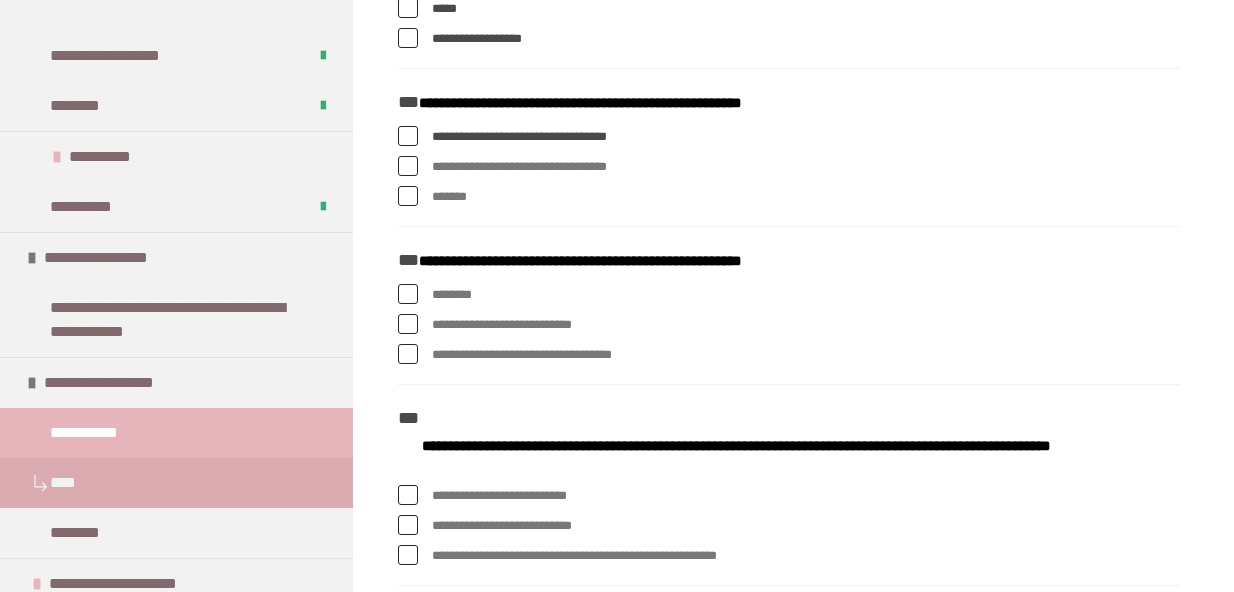 click at bounding box center (408, 354) 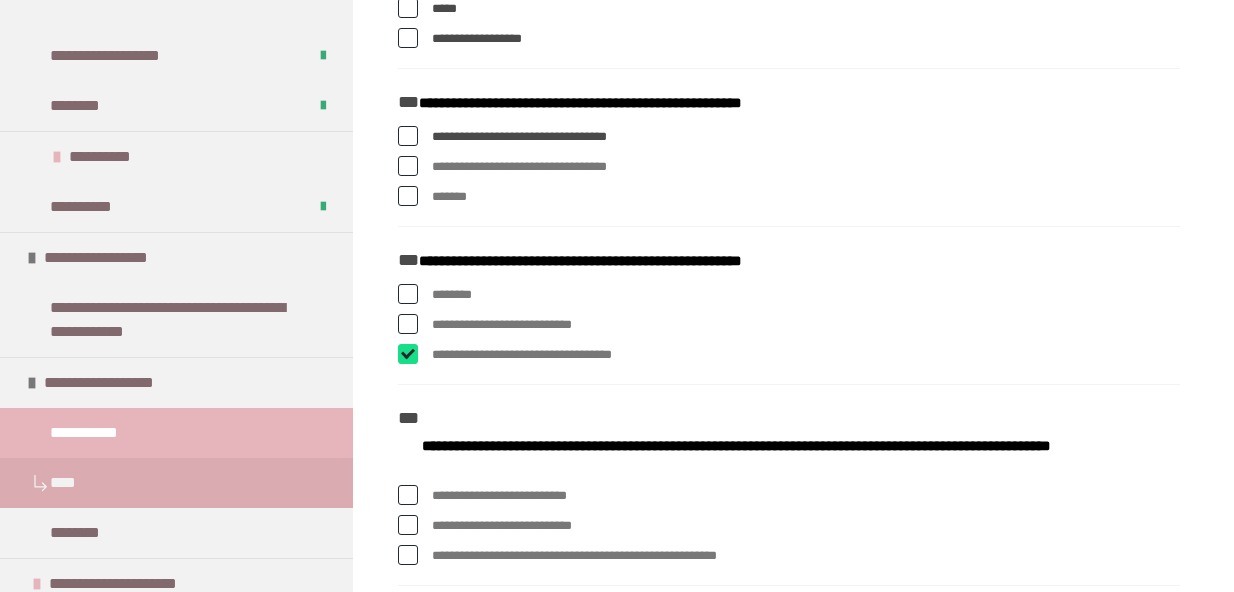 checkbox on "****" 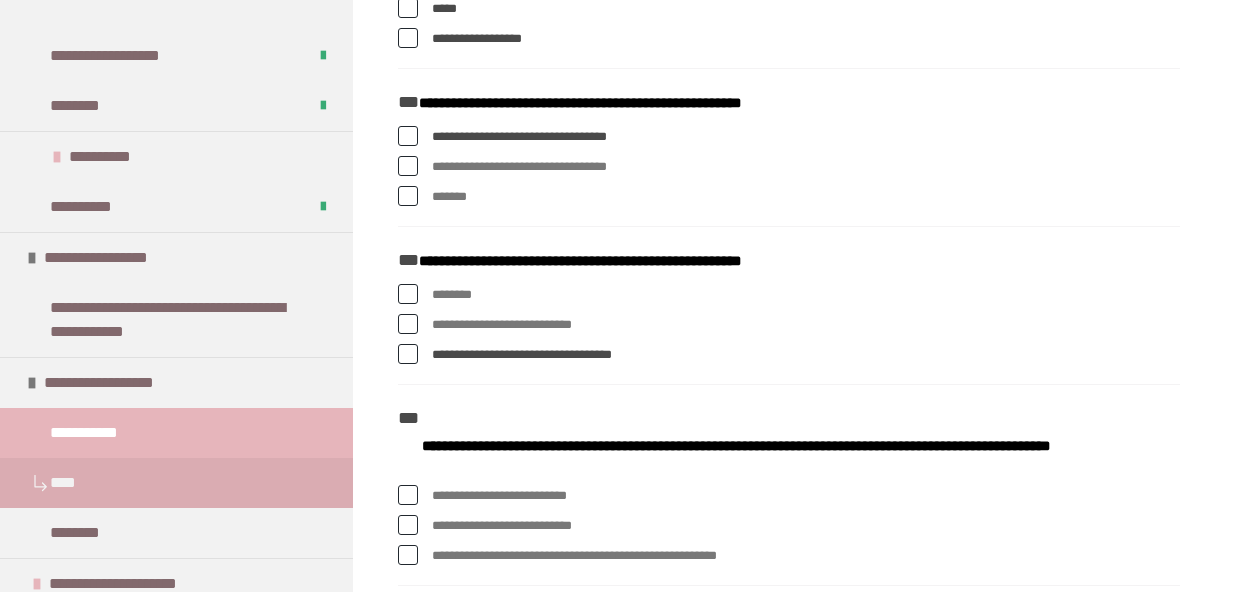 click at bounding box center [408, 324] 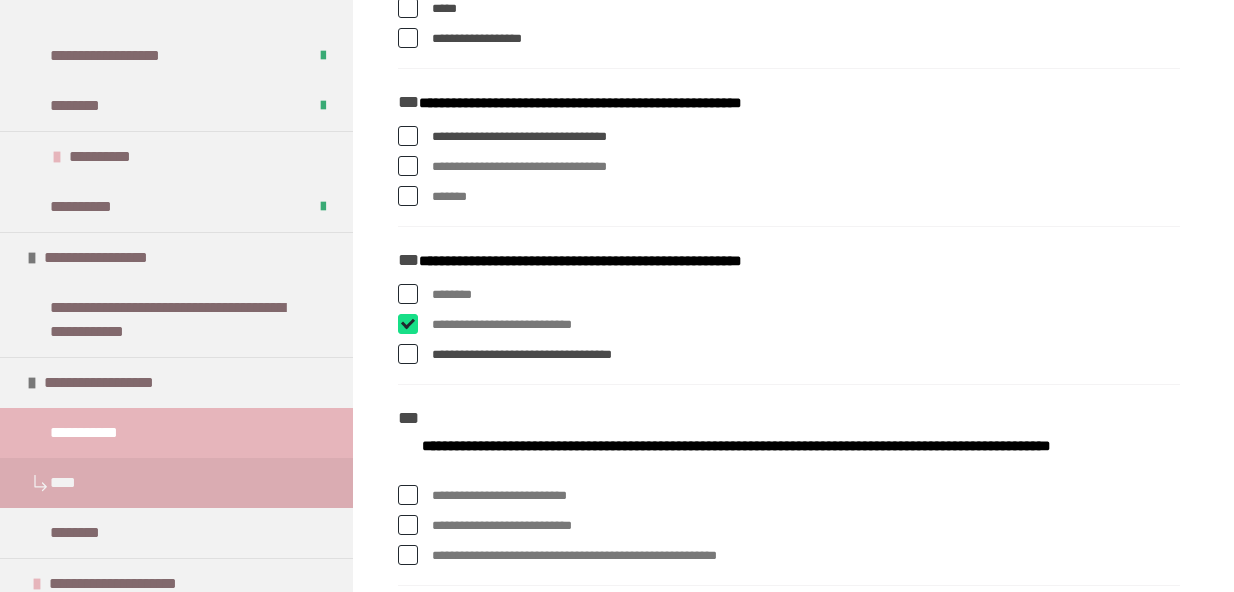 checkbox on "****" 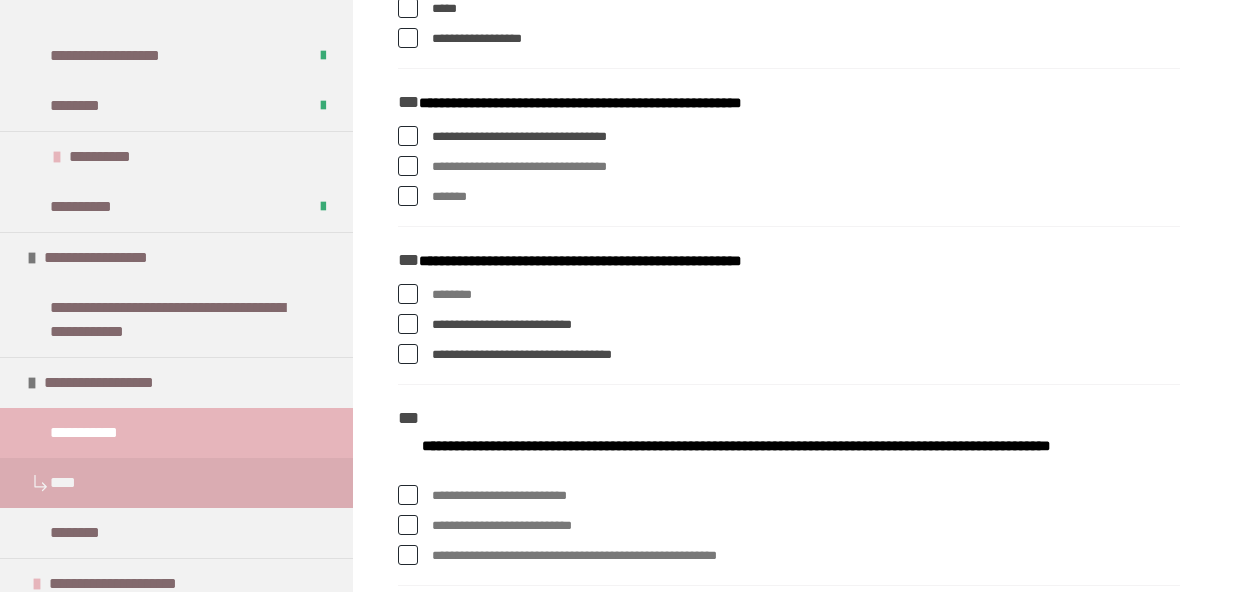 click at bounding box center [408, 294] 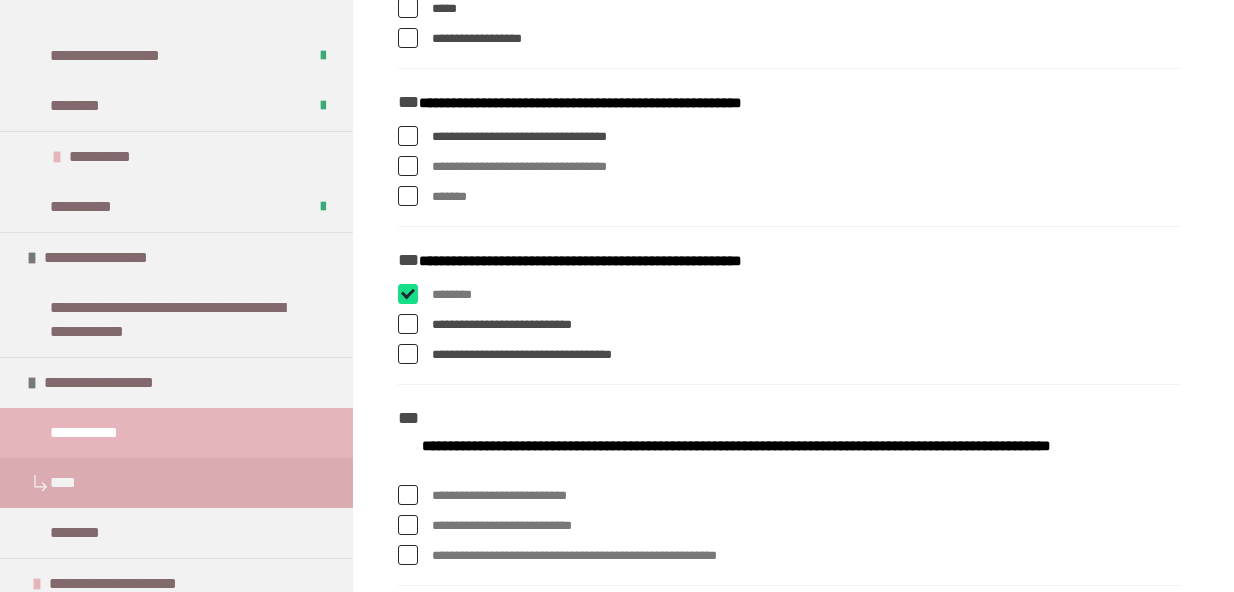 checkbox on "****" 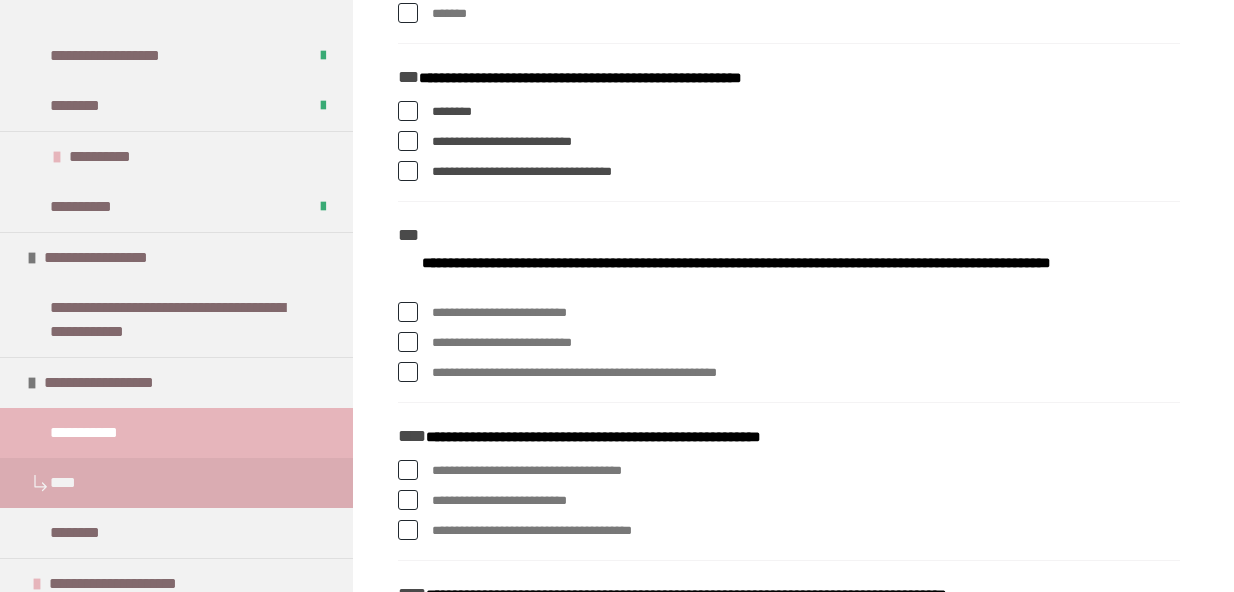 scroll, scrollTop: 1817, scrollLeft: 0, axis: vertical 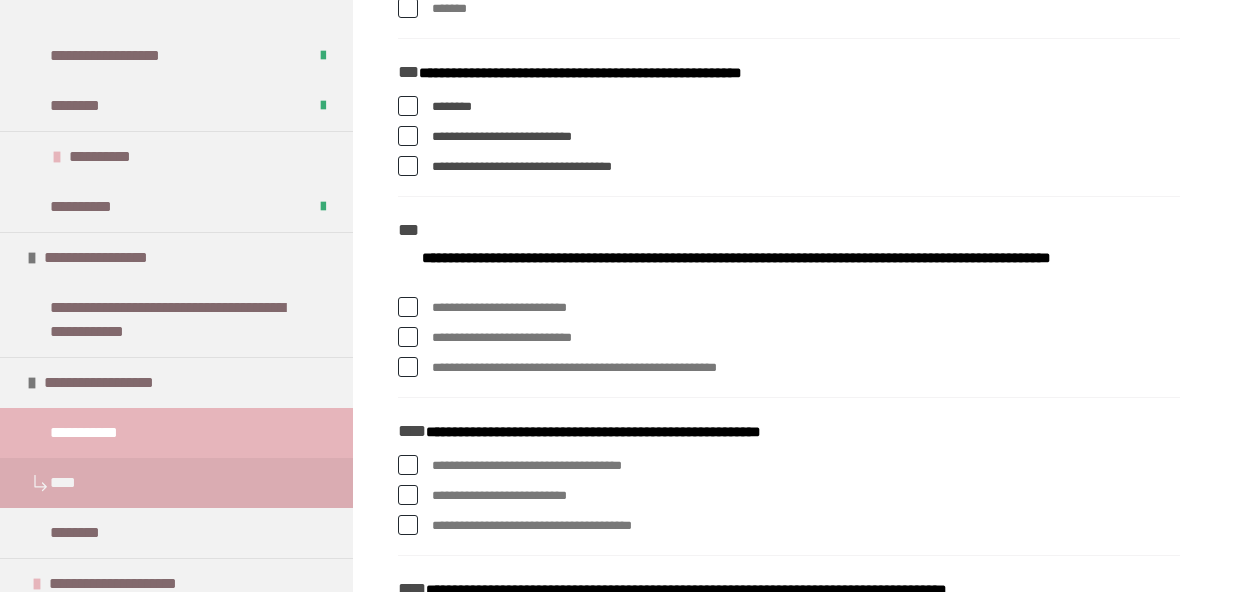 click at bounding box center (408, 307) 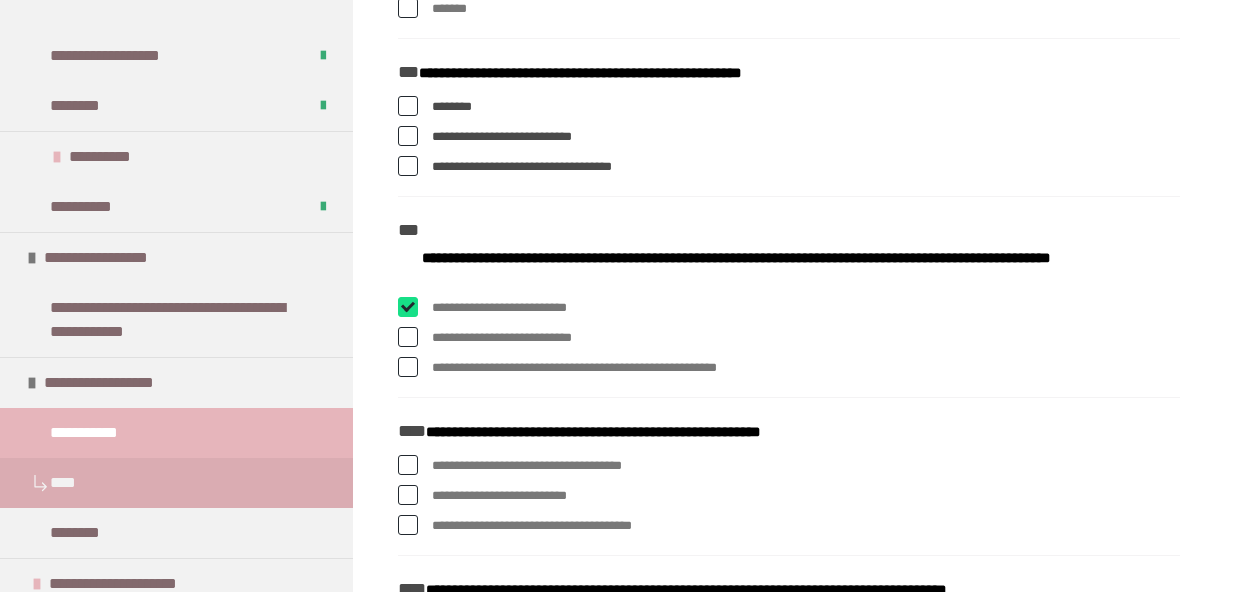 checkbox on "****" 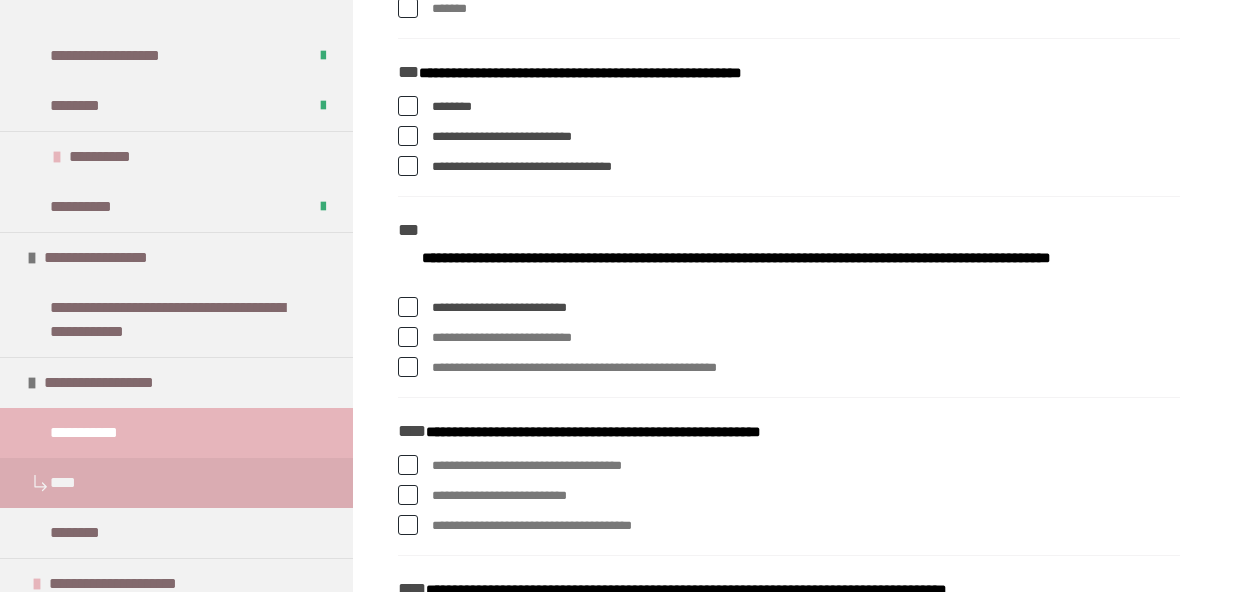 click at bounding box center (408, 337) 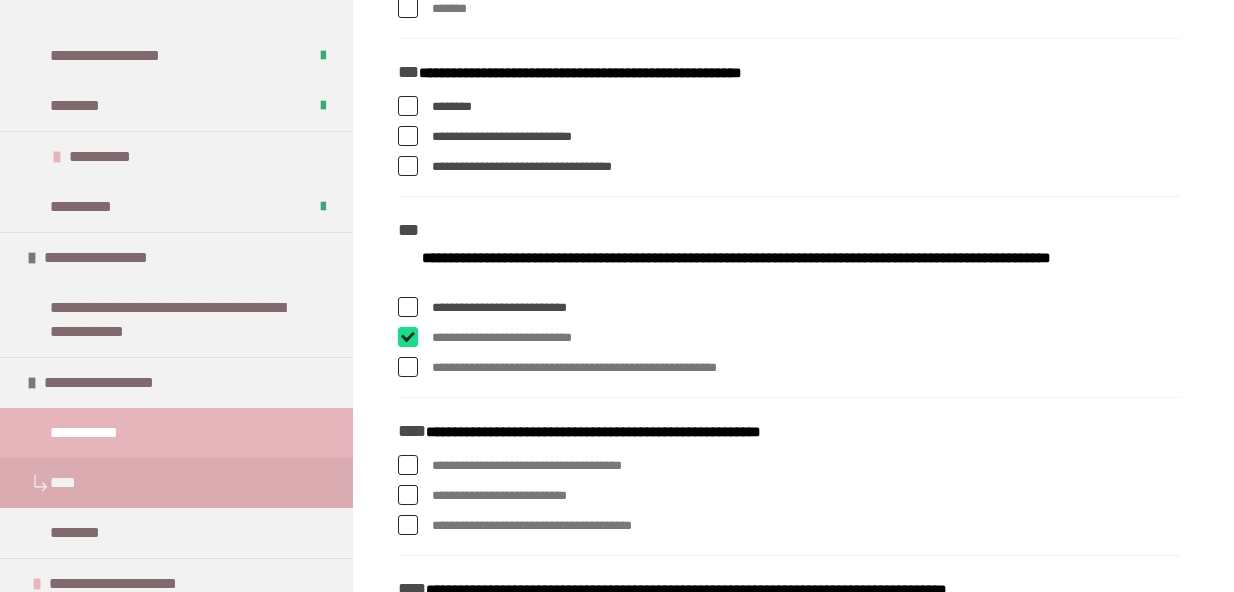 checkbox on "****" 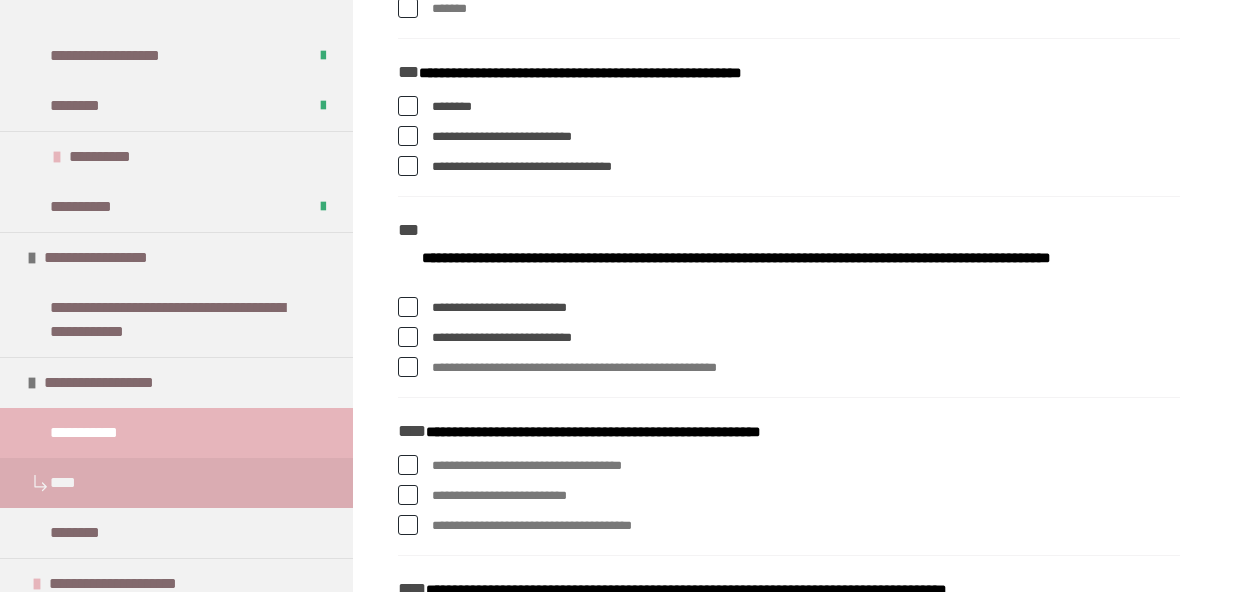 click at bounding box center [408, 367] 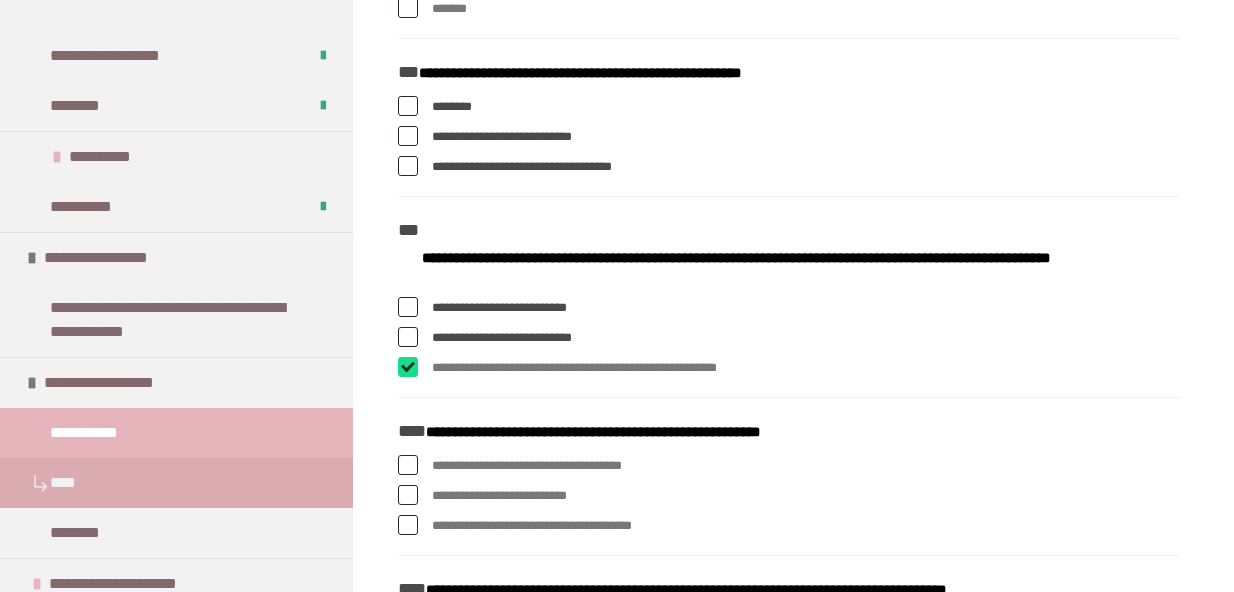 checkbox on "****" 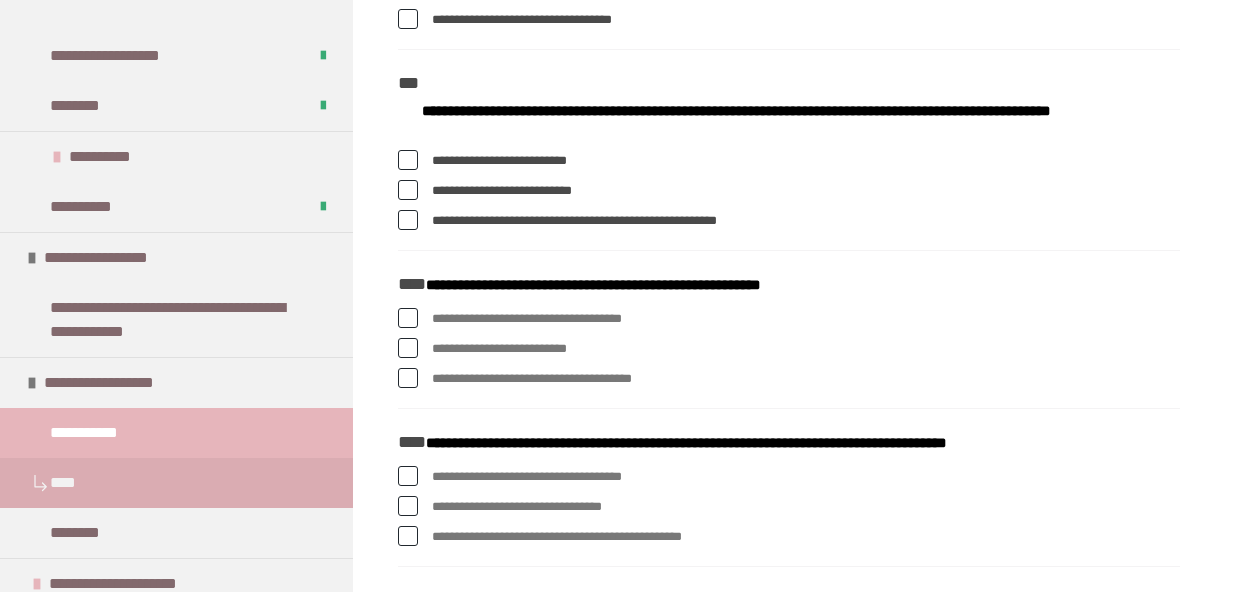 scroll, scrollTop: 1969, scrollLeft: 0, axis: vertical 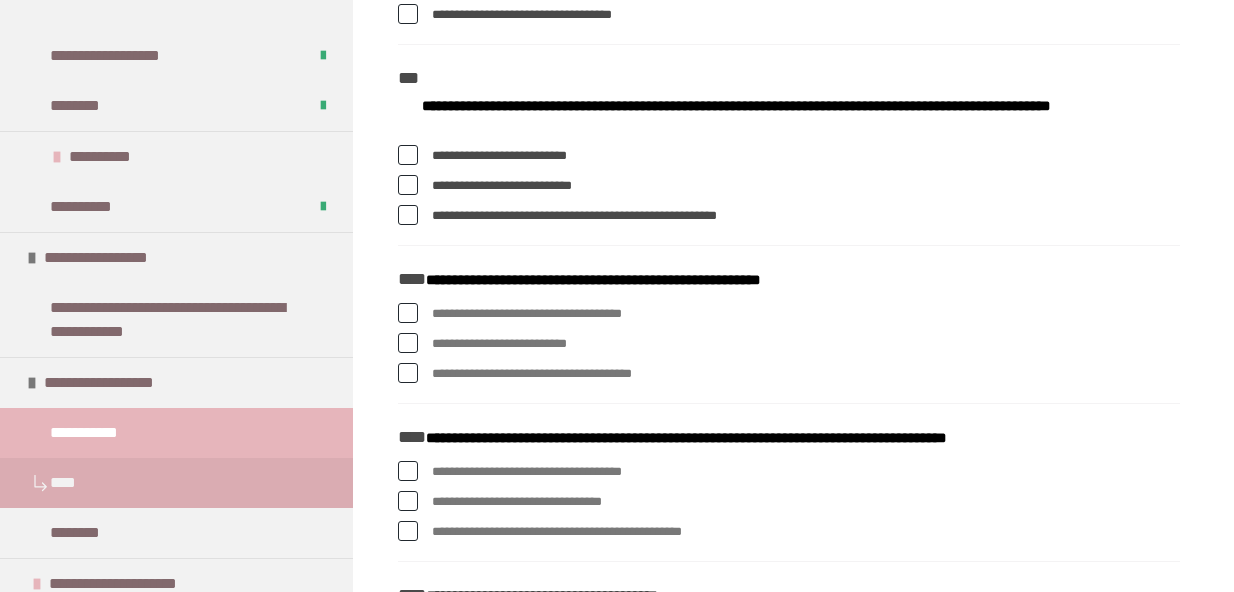 click at bounding box center (408, 313) 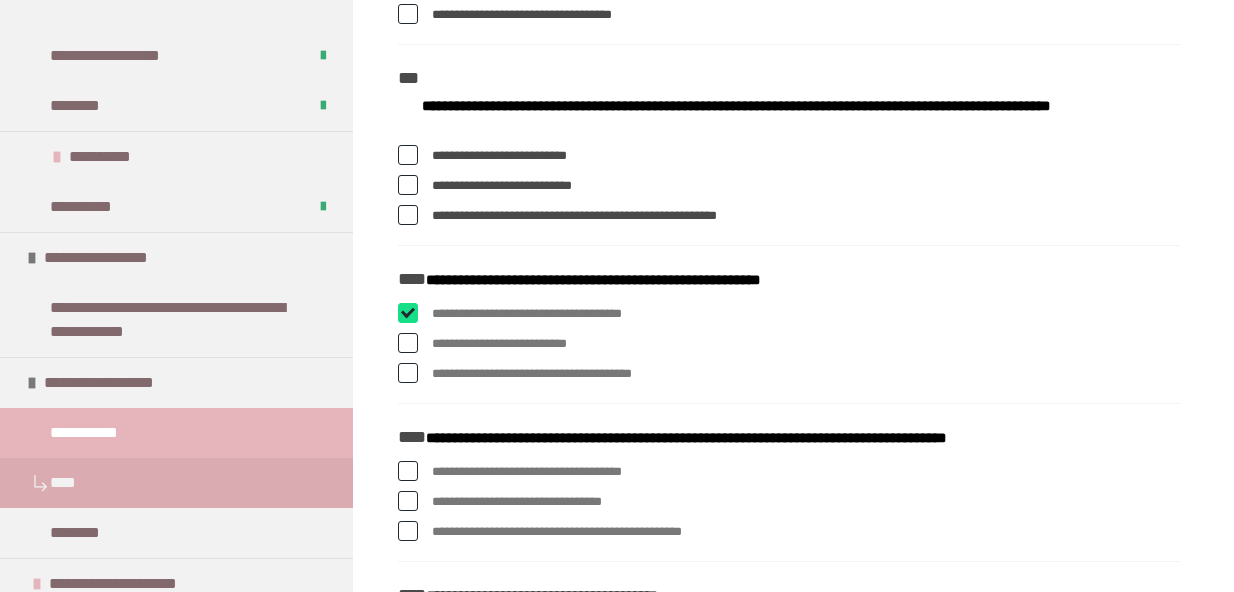 checkbox on "****" 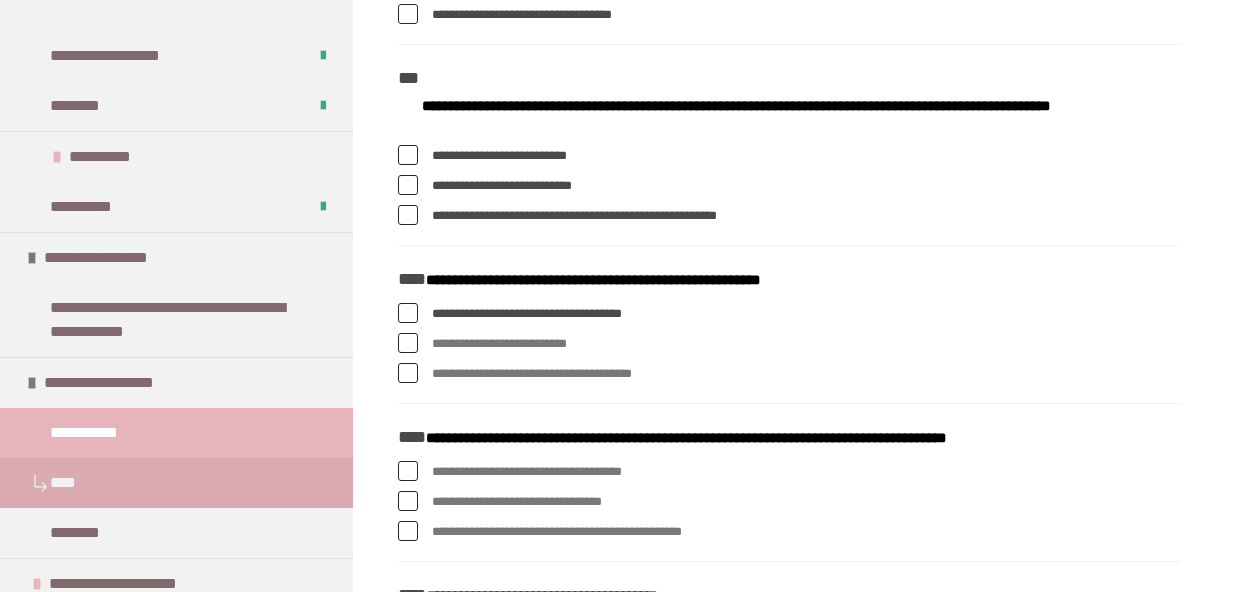 click at bounding box center (408, 343) 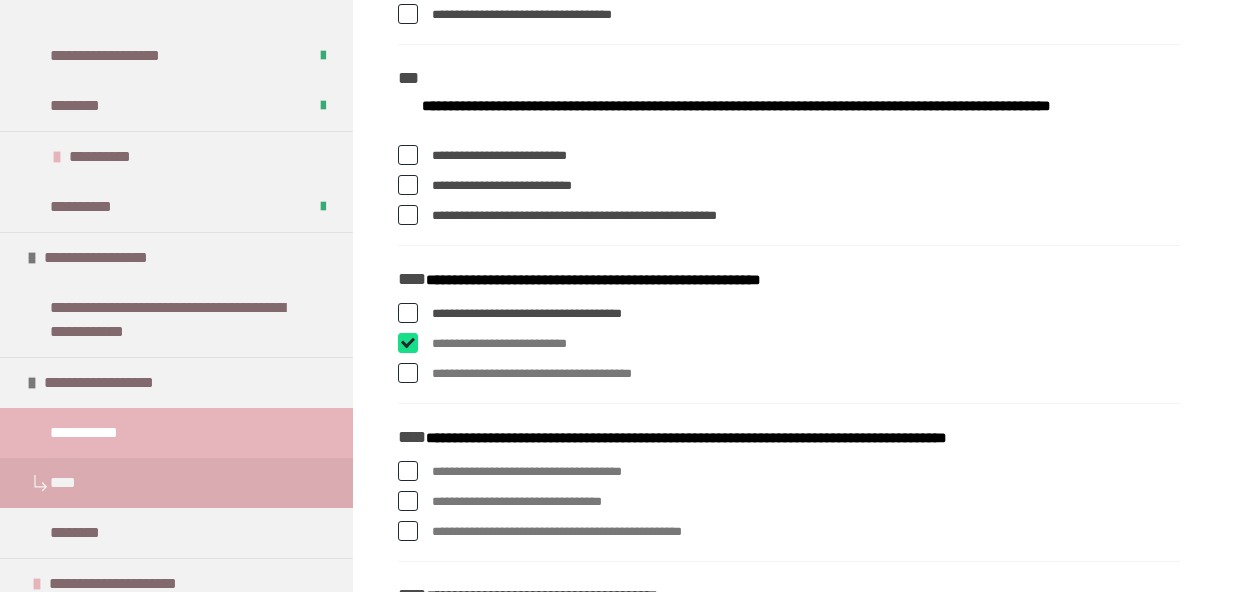 checkbox on "****" 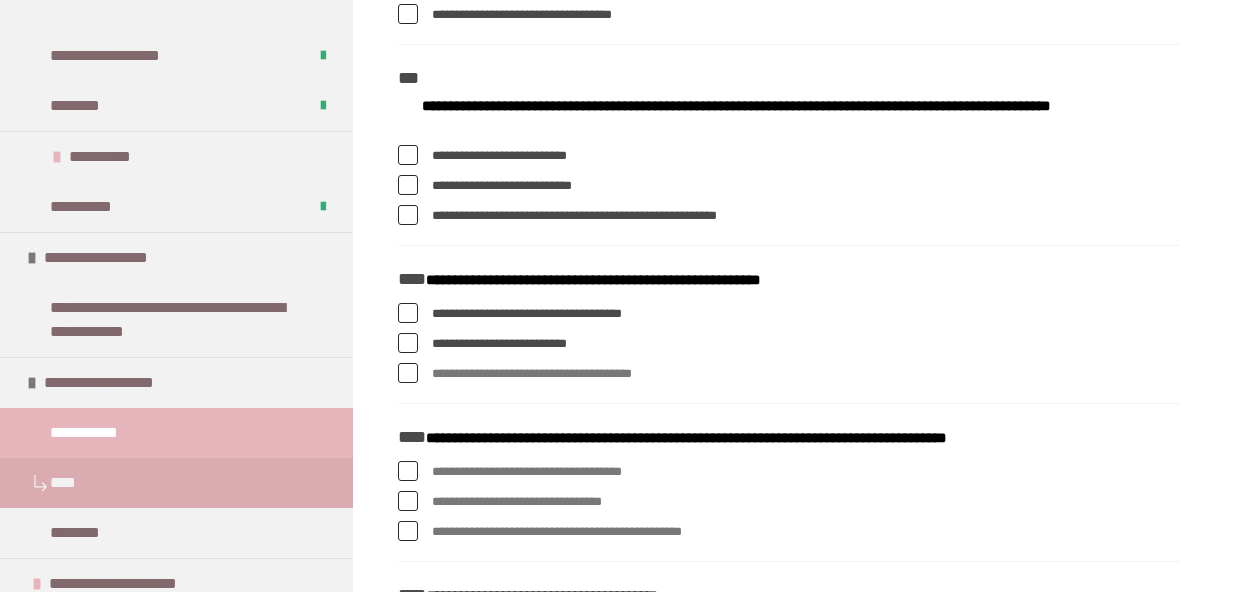 click at bounding box center (408, 373) 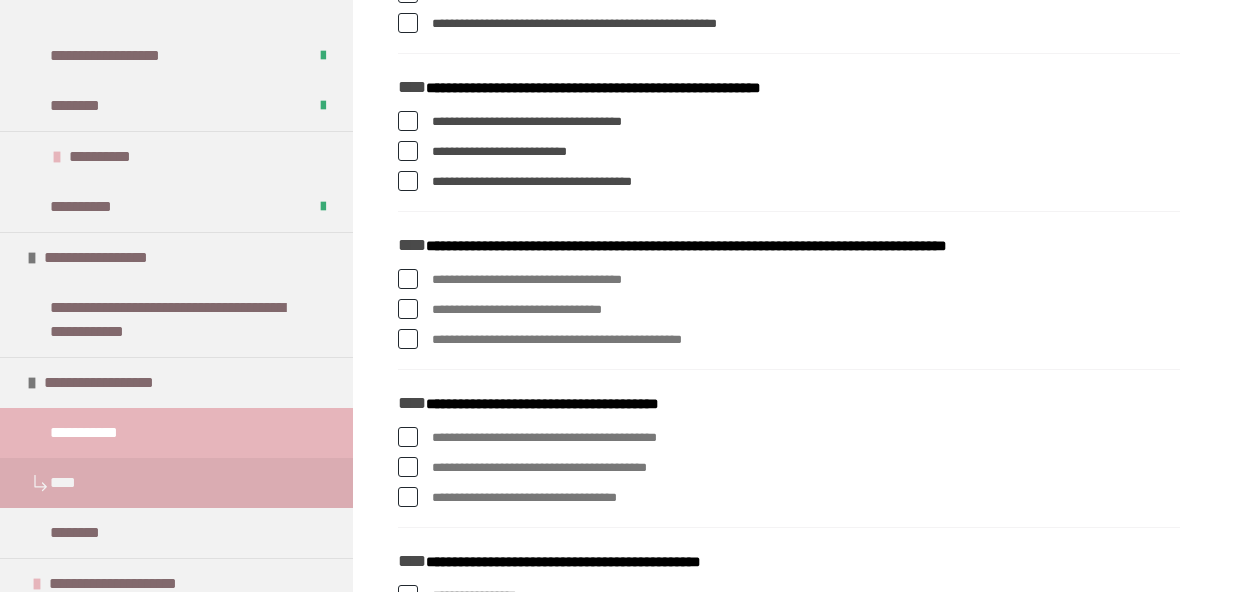 scroll, scrollTop: 2164, scrollLeft: 0, axis: vertical 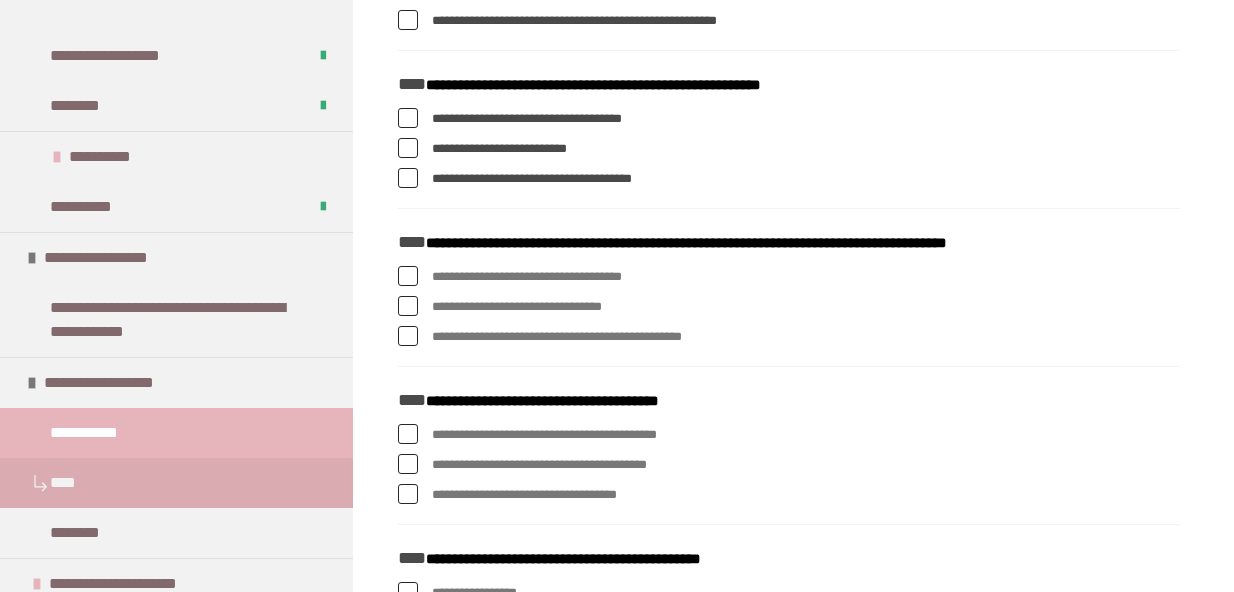 click at bounding box center [408, 276] 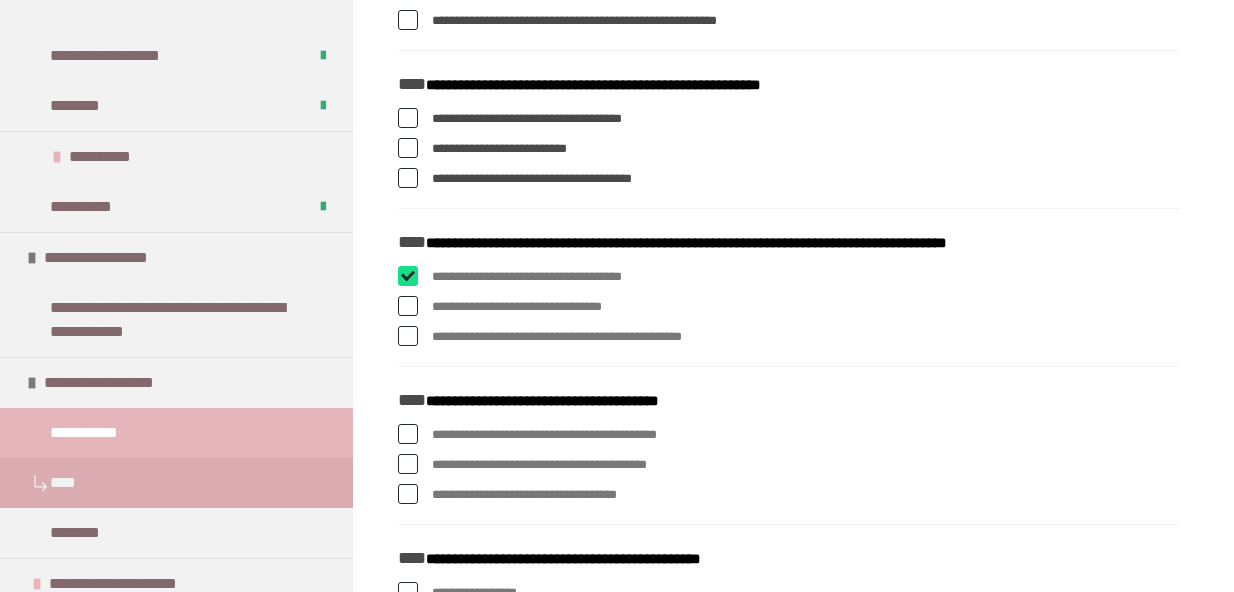 checkbox on "****" 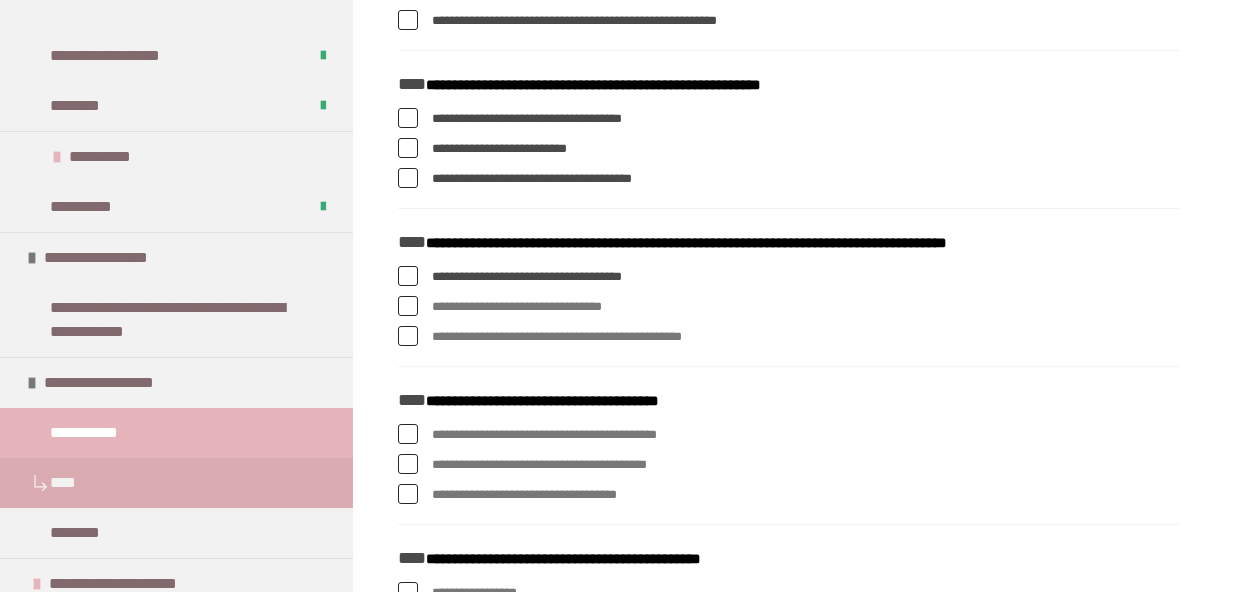click at bounding box center (408, 306) 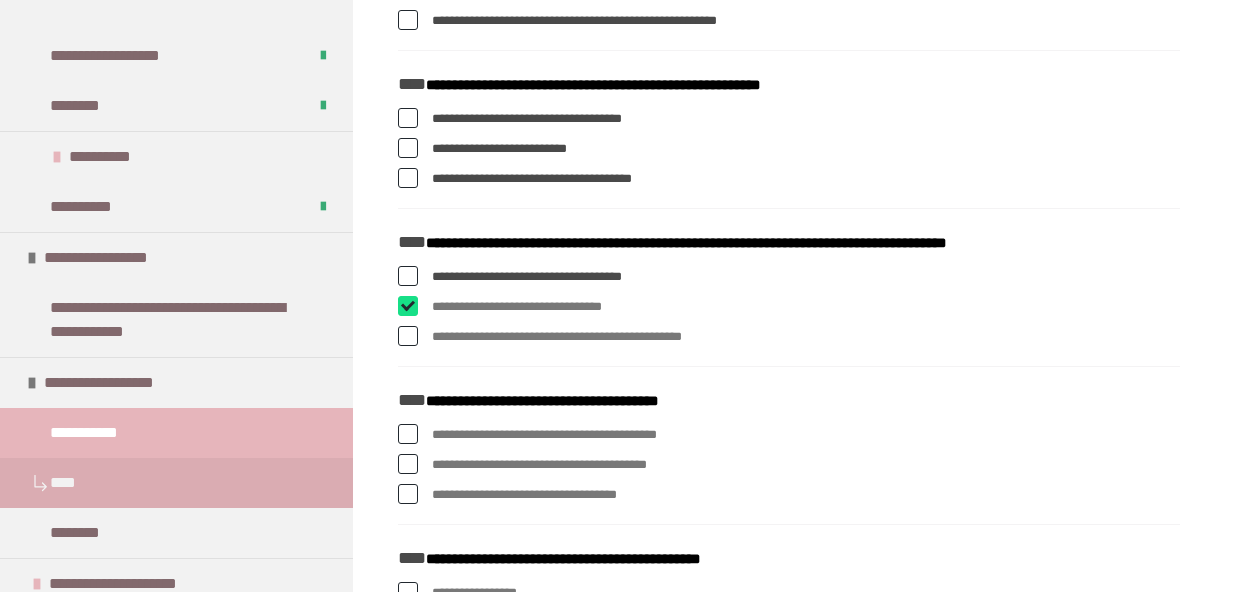 checkbox on "****" 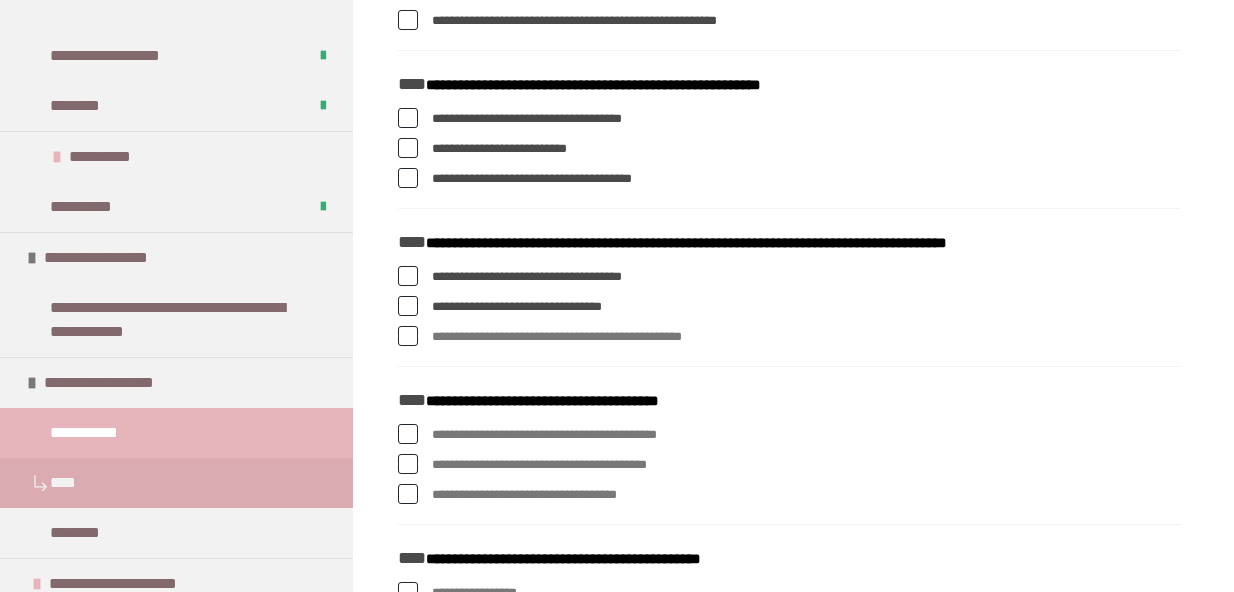click at bounding box center (408, 336) 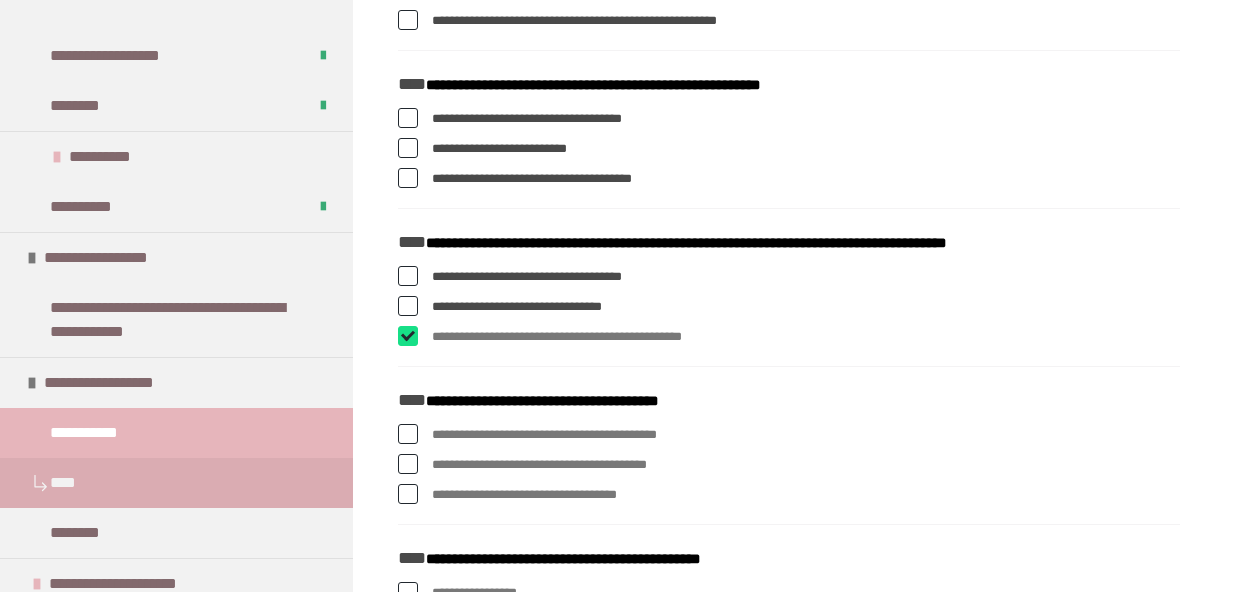 checkbox on "****" 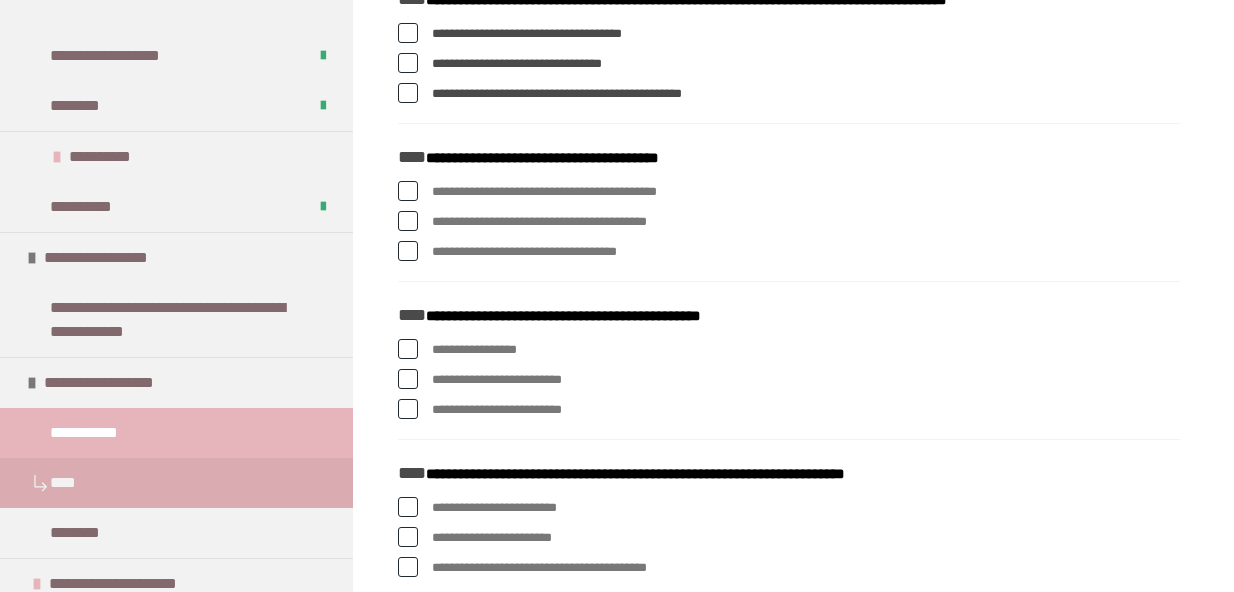 scroll, scrollTop: 2394, scrollLeft: 0, axis: vertical 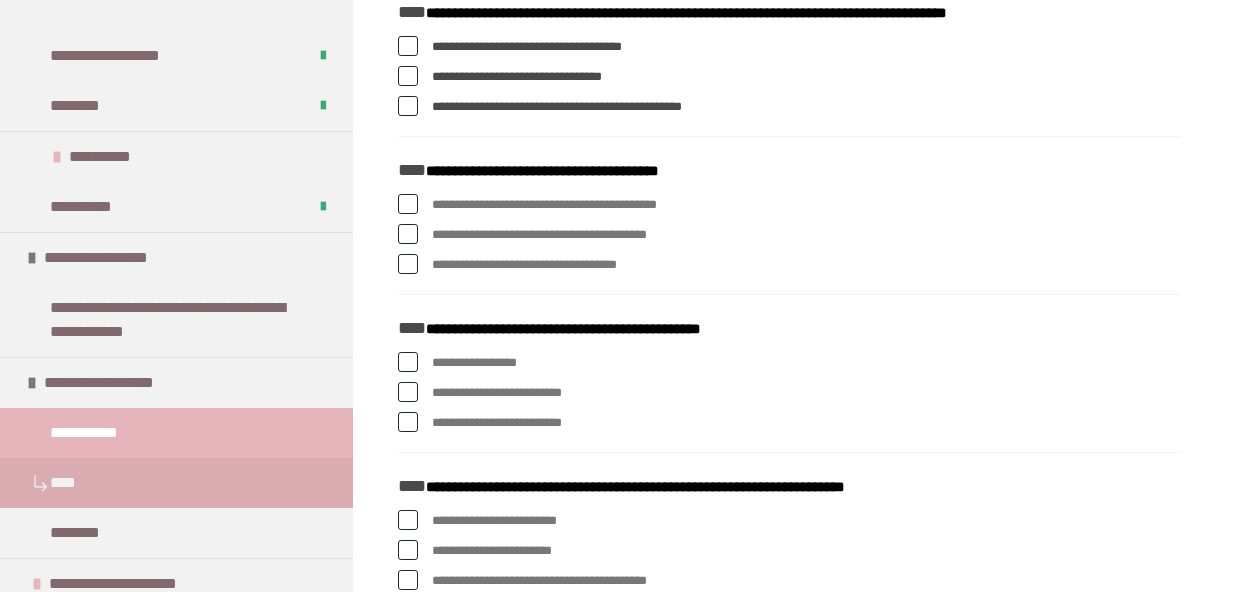 click at bounding box center [408, 204] 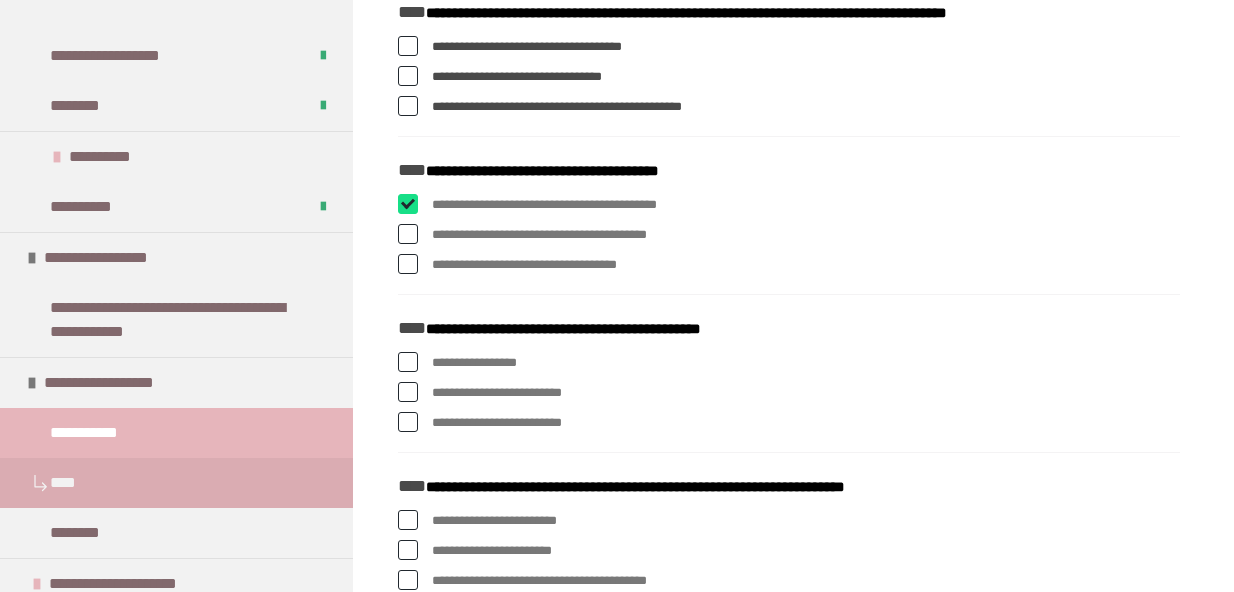 checkbox on "****" 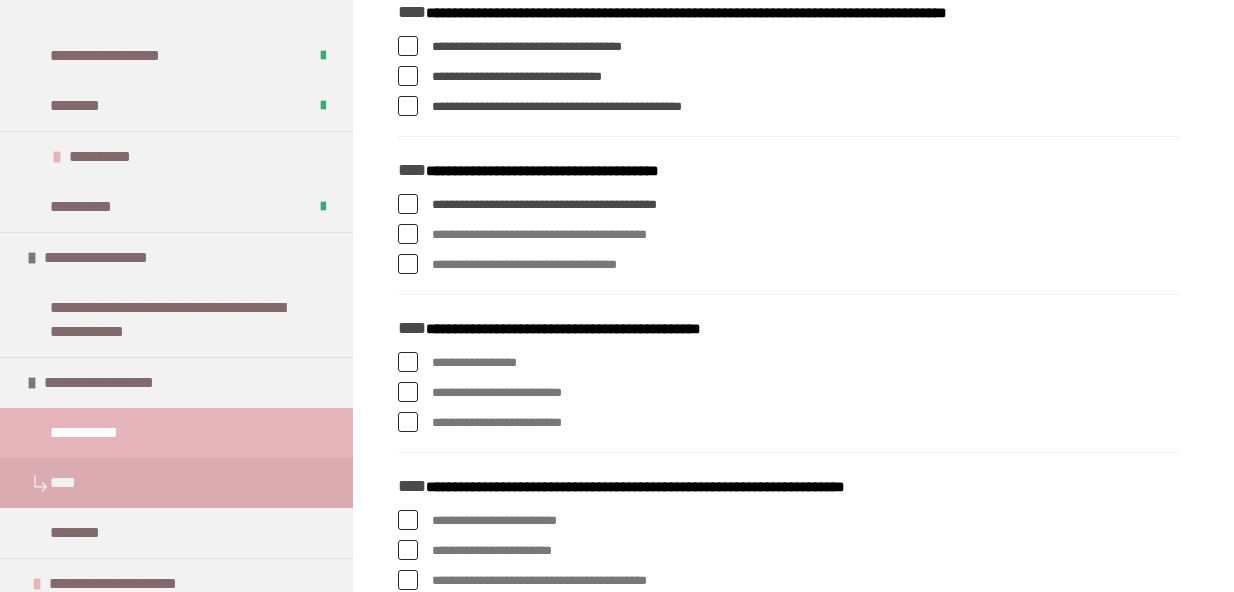 click at bounding box center (408, 264) 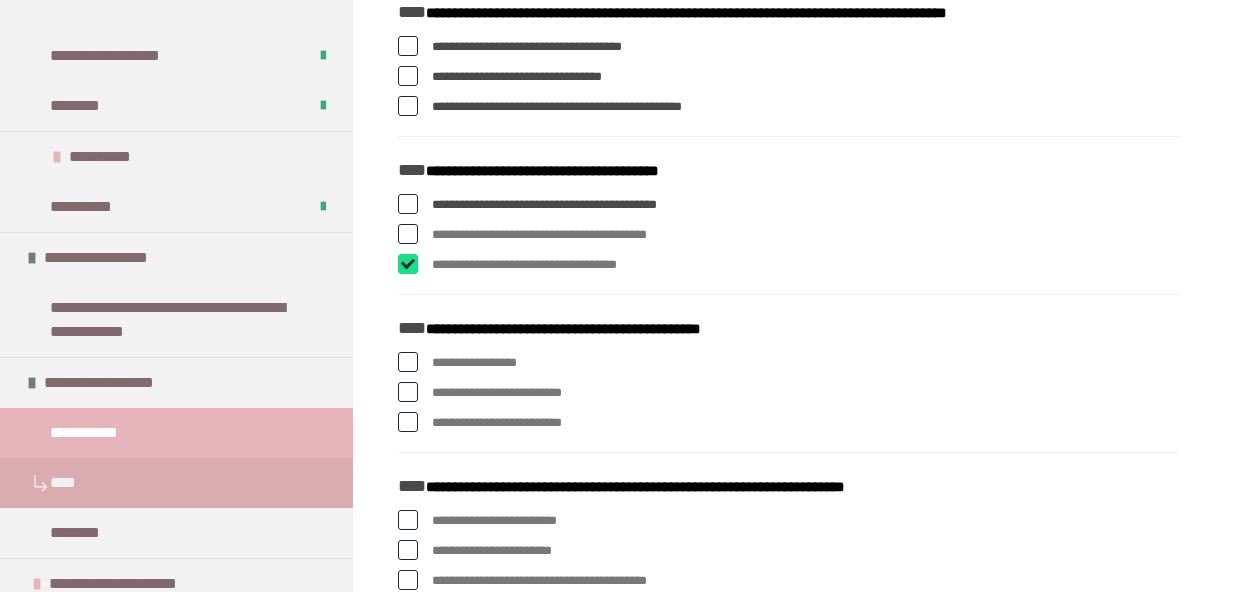 checkbox on "****" 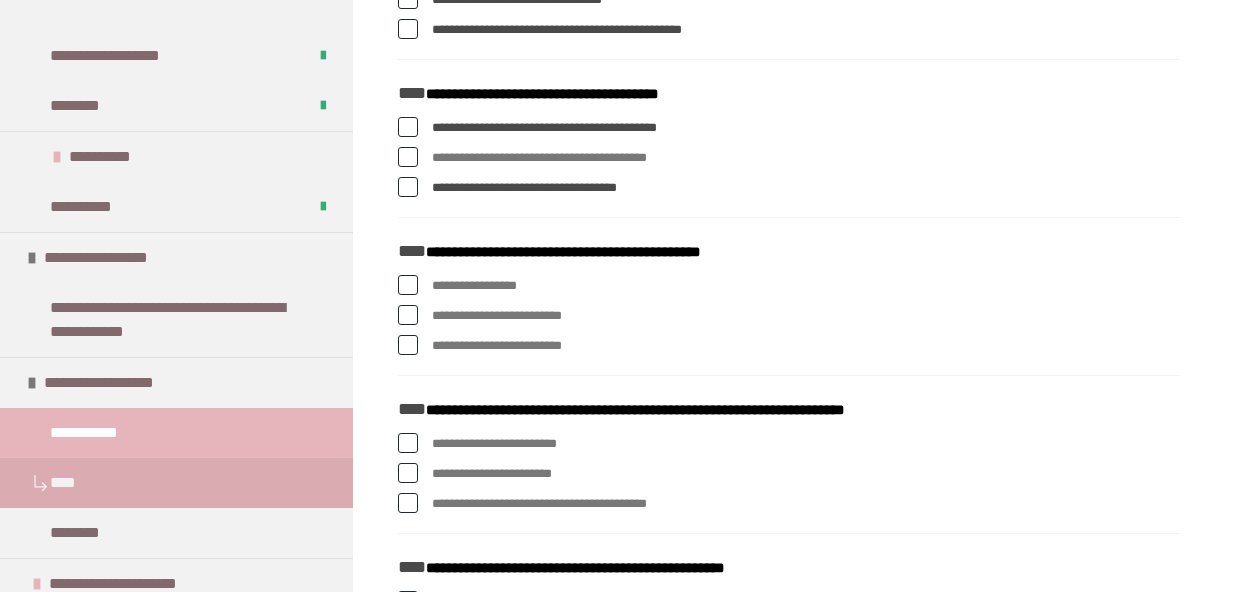 scroll, scrollTop: 2476, scrollLeft: 0, axis: vertical 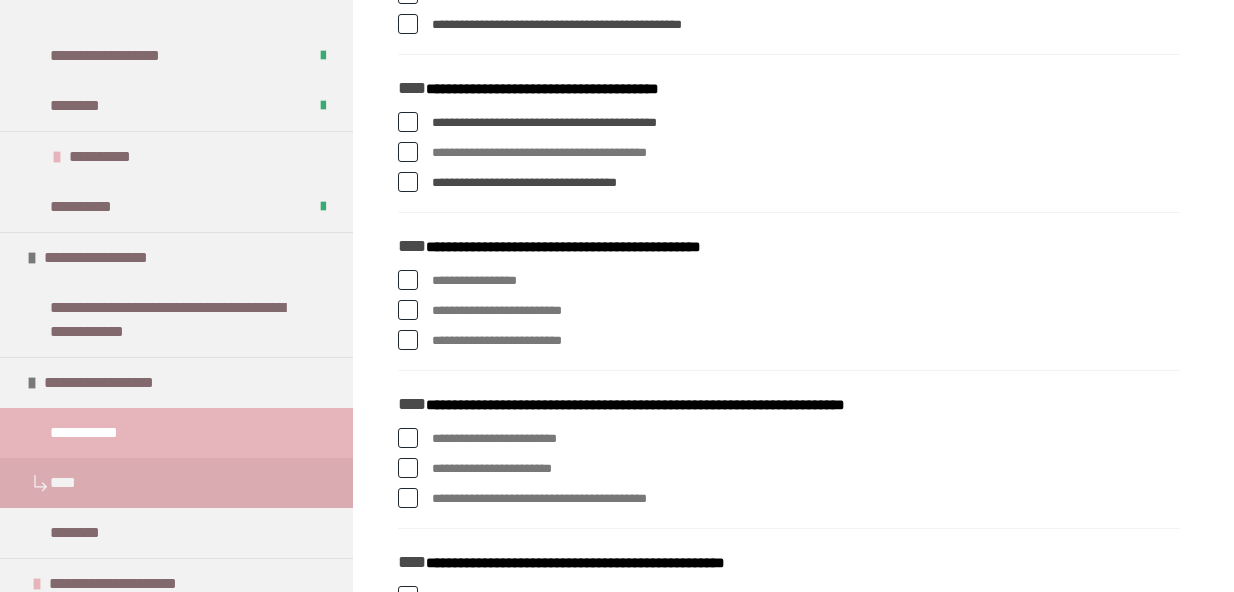 click at bounding box center [408, 280] 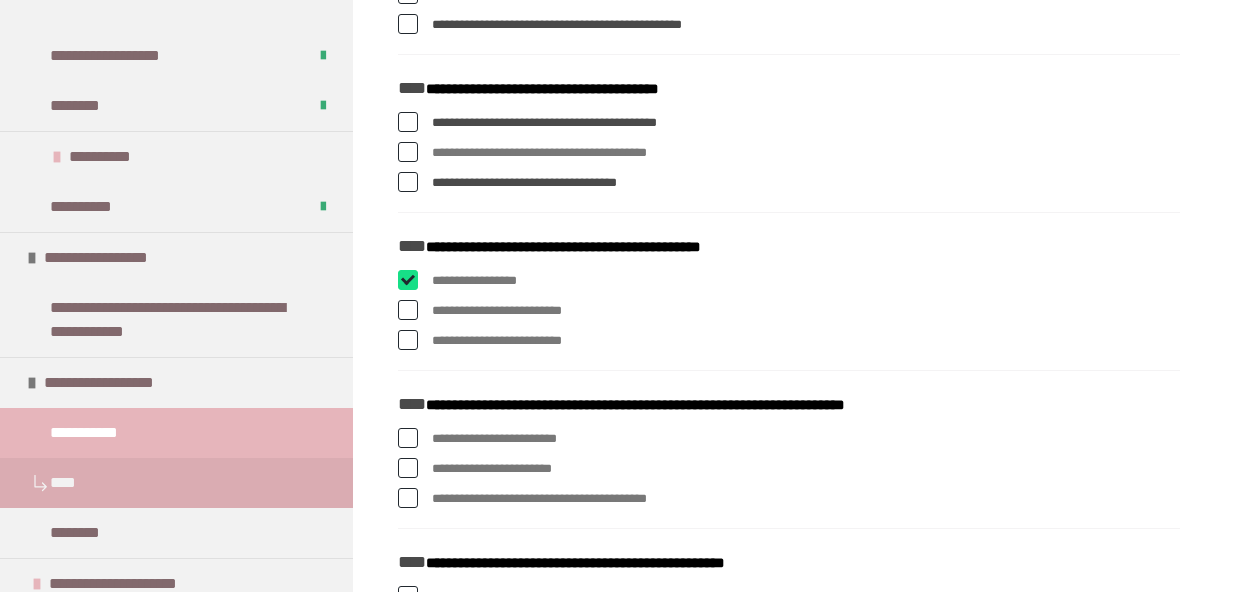 checkbox on "****" 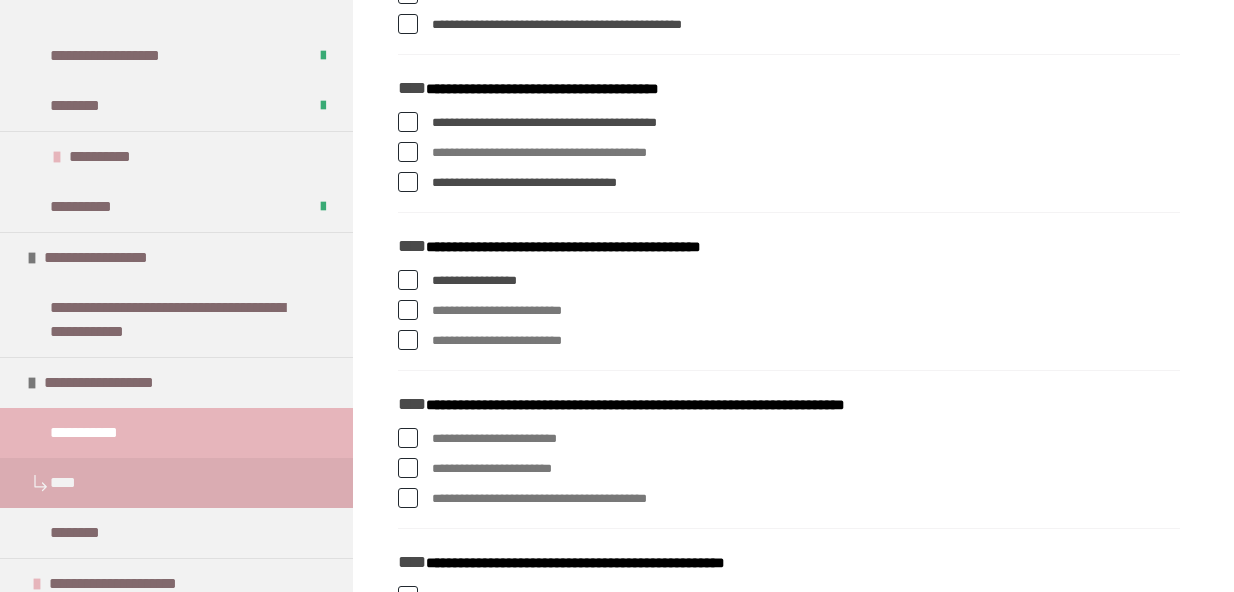 click at bounding box center (408, 310) 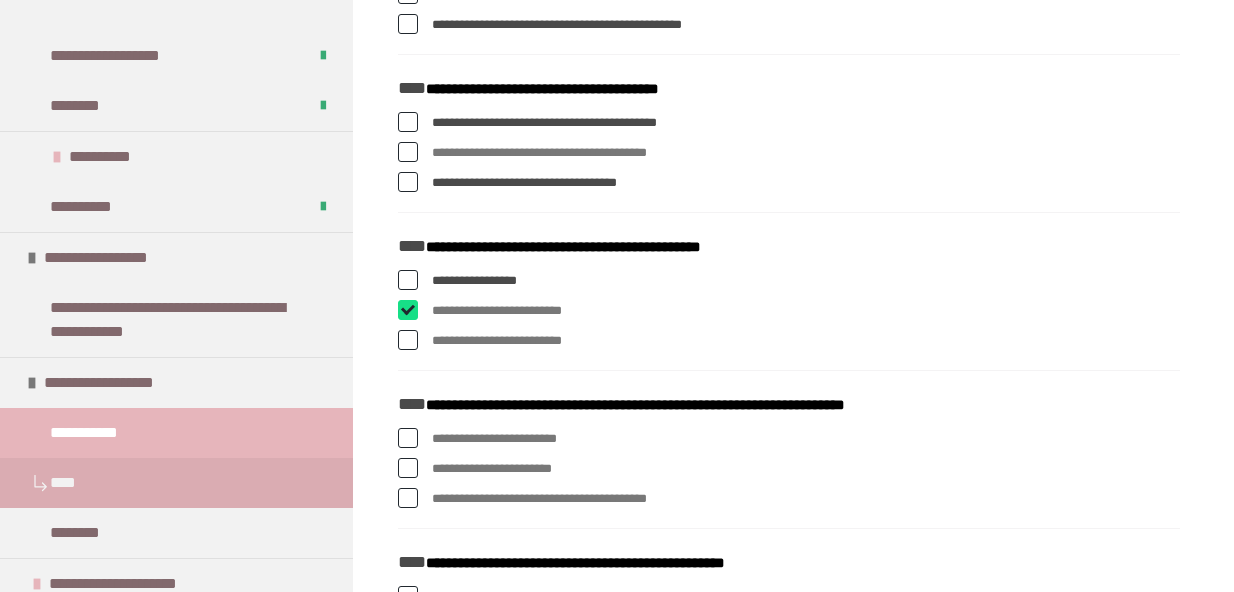 checkbox on "****" 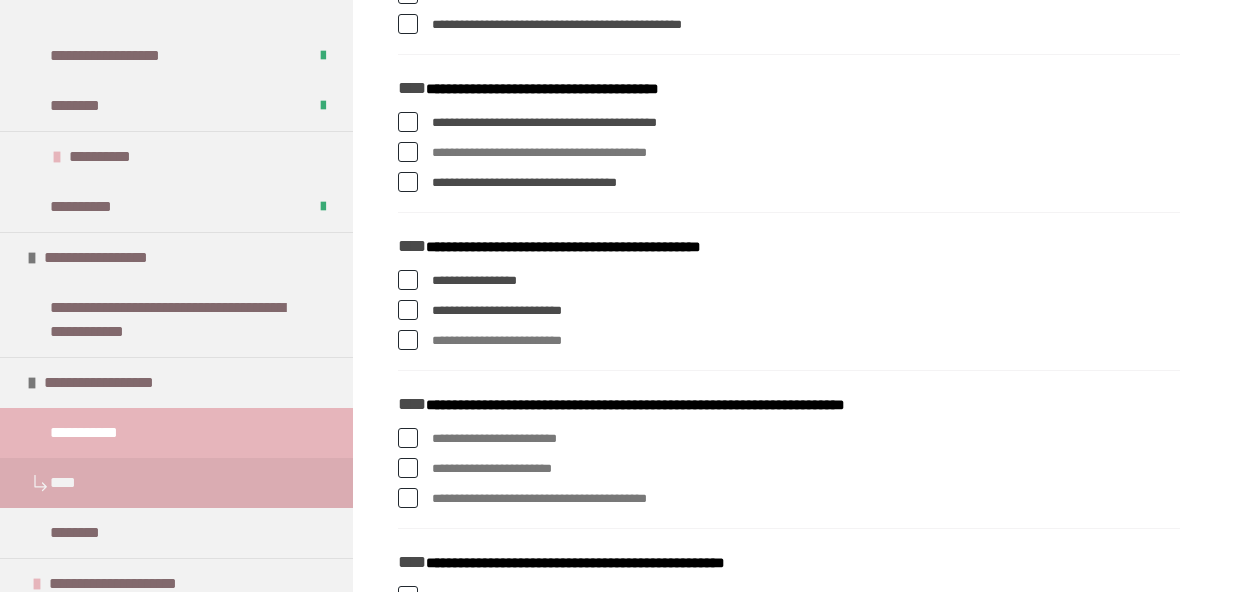click at bounding box center (408, 340) 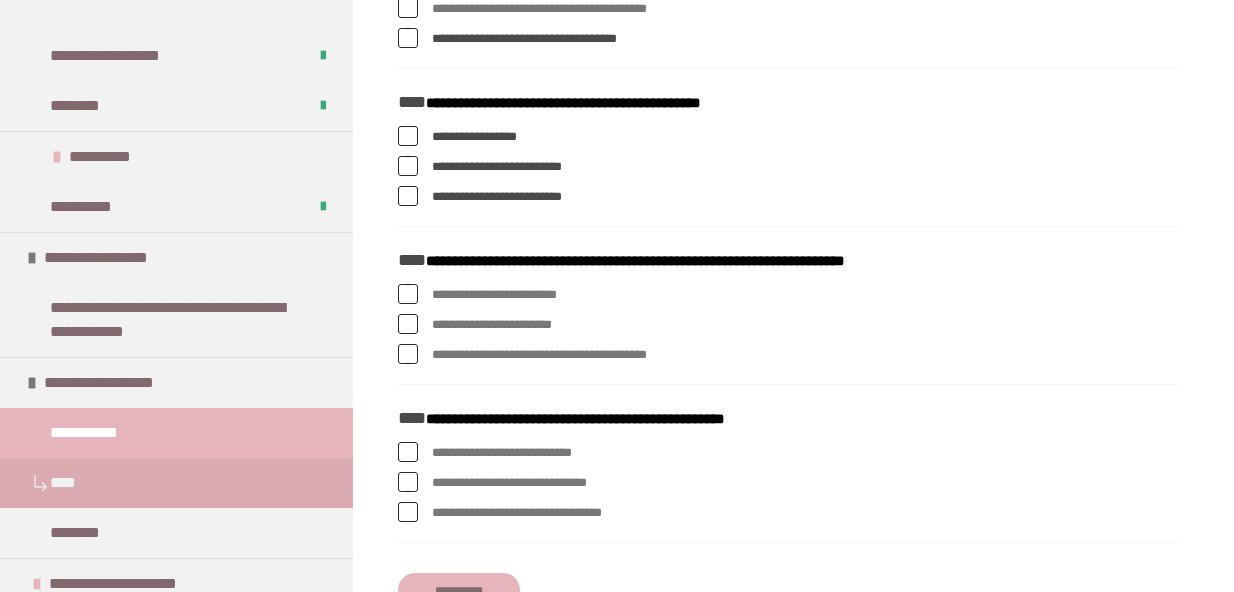 scroll, scrollTop: 2621, scrollLeft: 0, axis: vertical 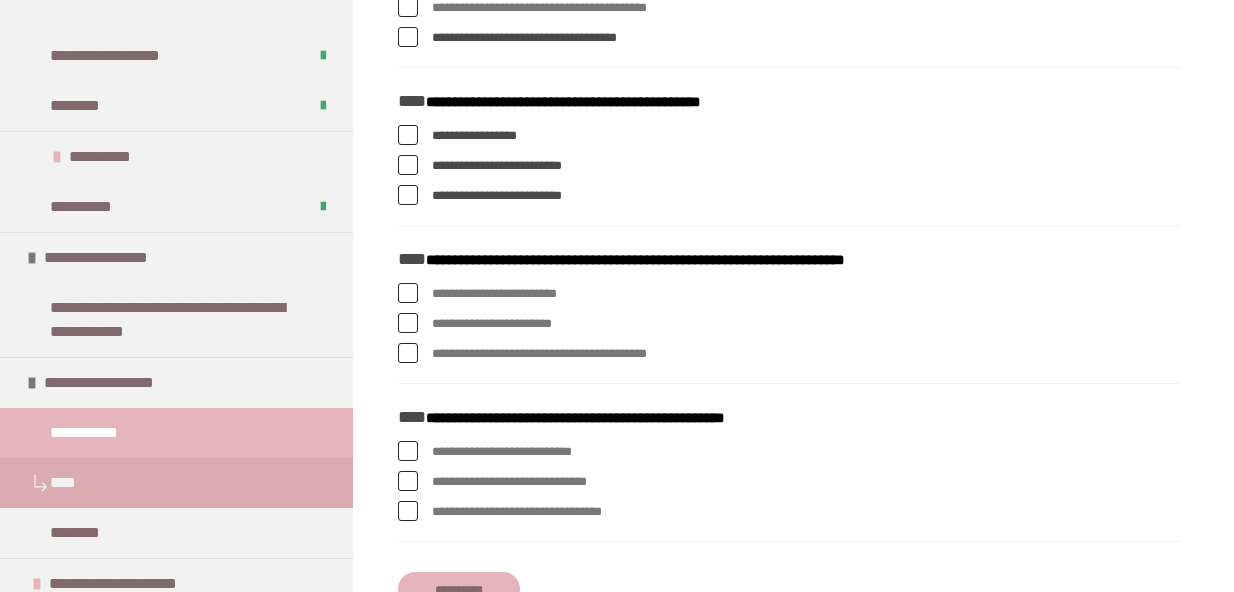 click at bounding box center (408, 293) 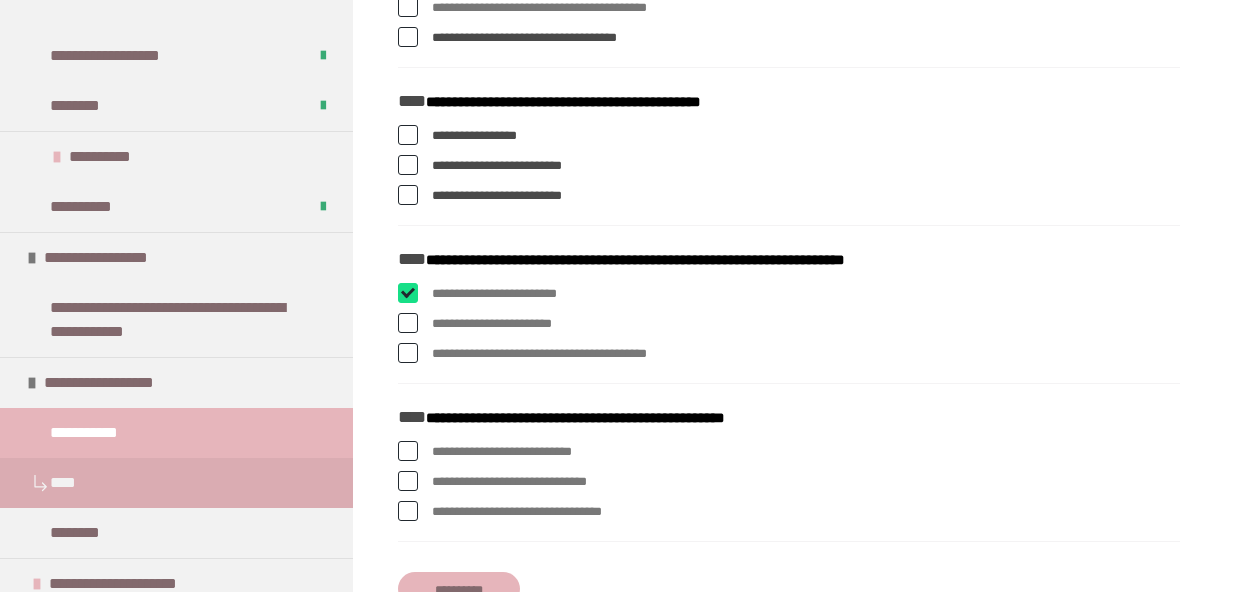 checkbox on "****" 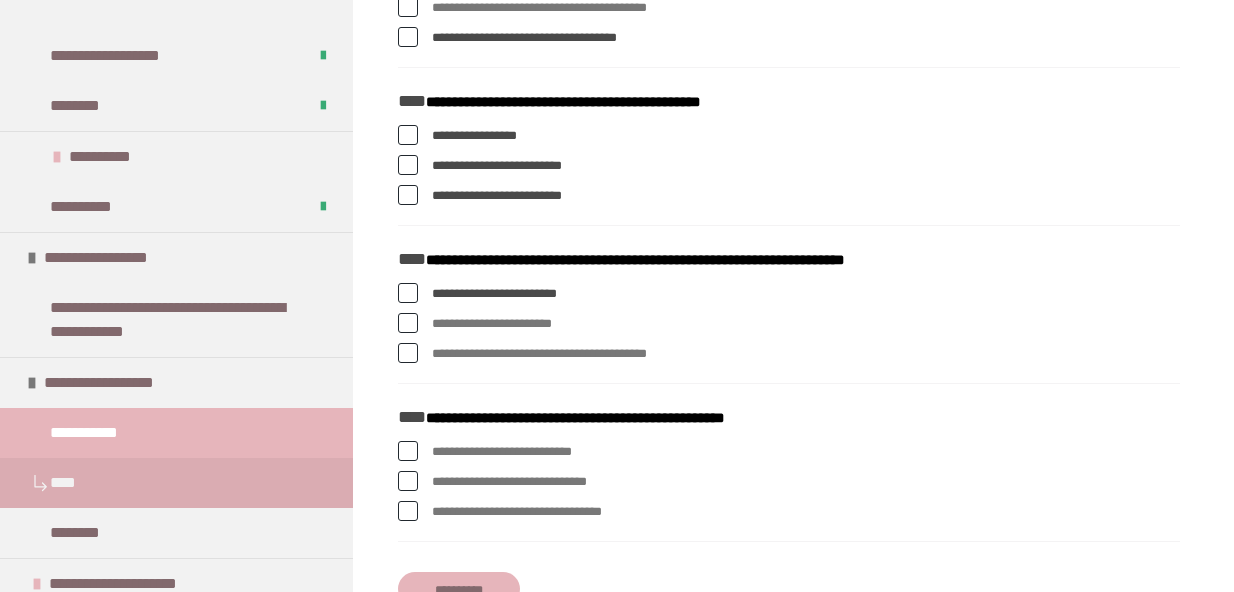 click at bounding box center [408, 353] 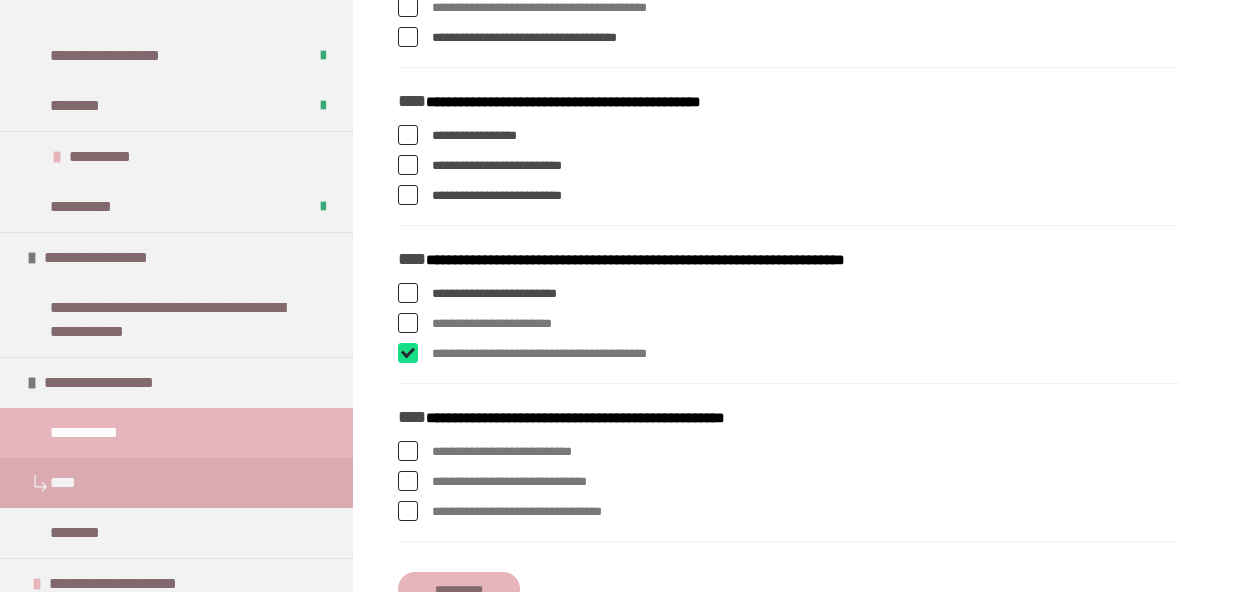 checkbox on "****" 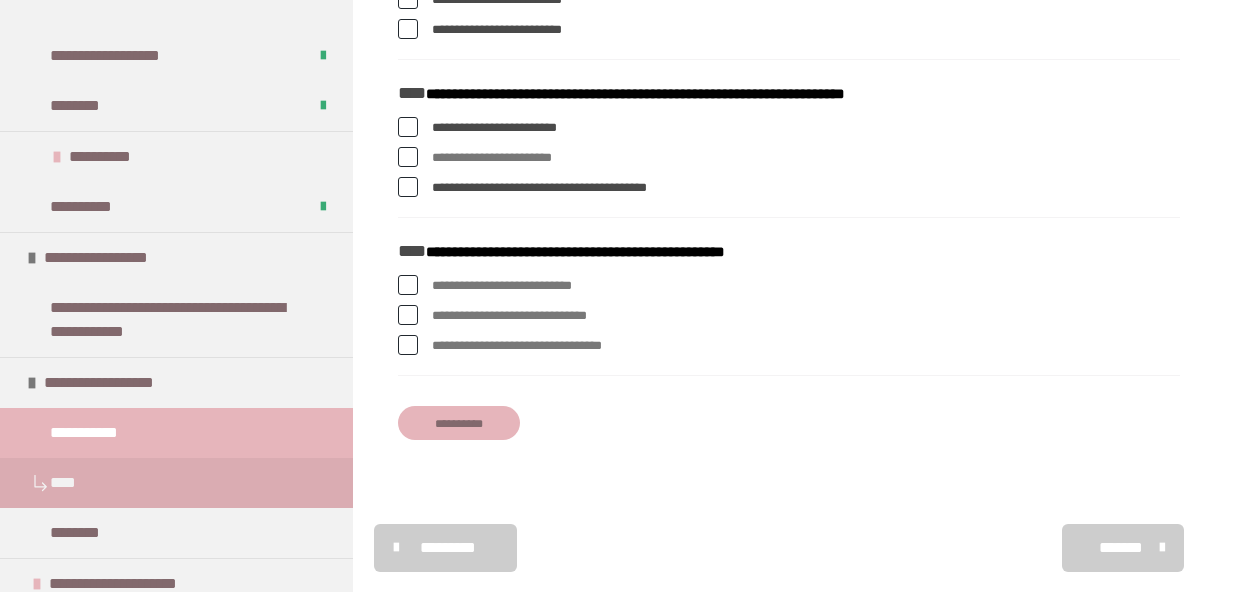 scroll, scrollTop: 2796, scrollLeft: 0, axis: vertical 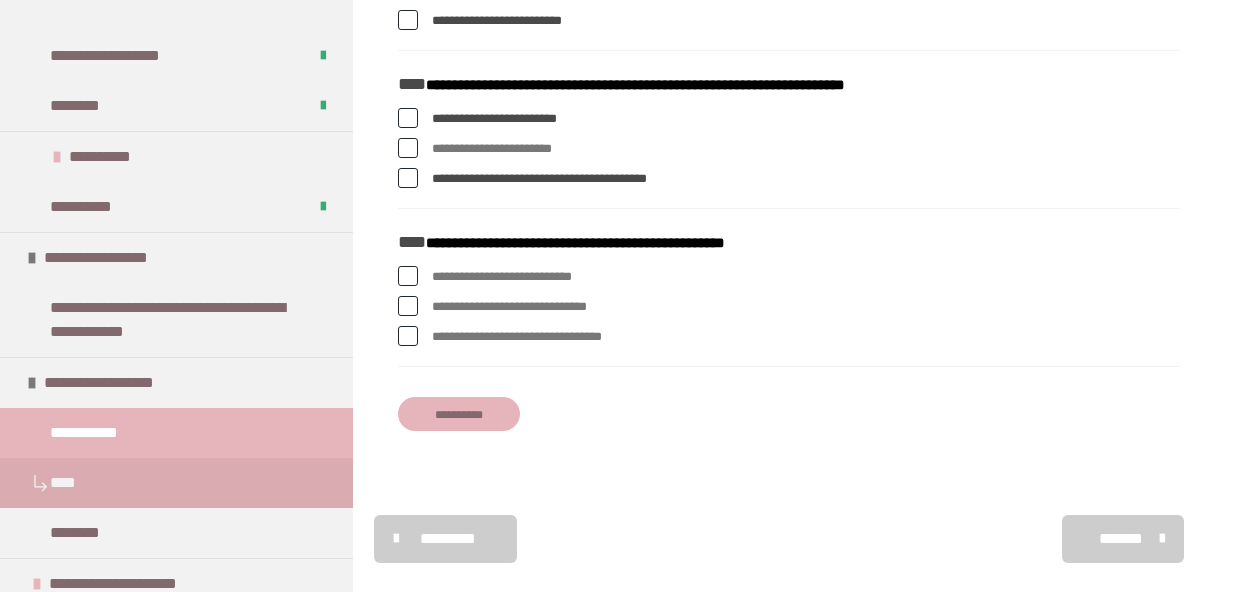 click at bounding box center [408, 336] 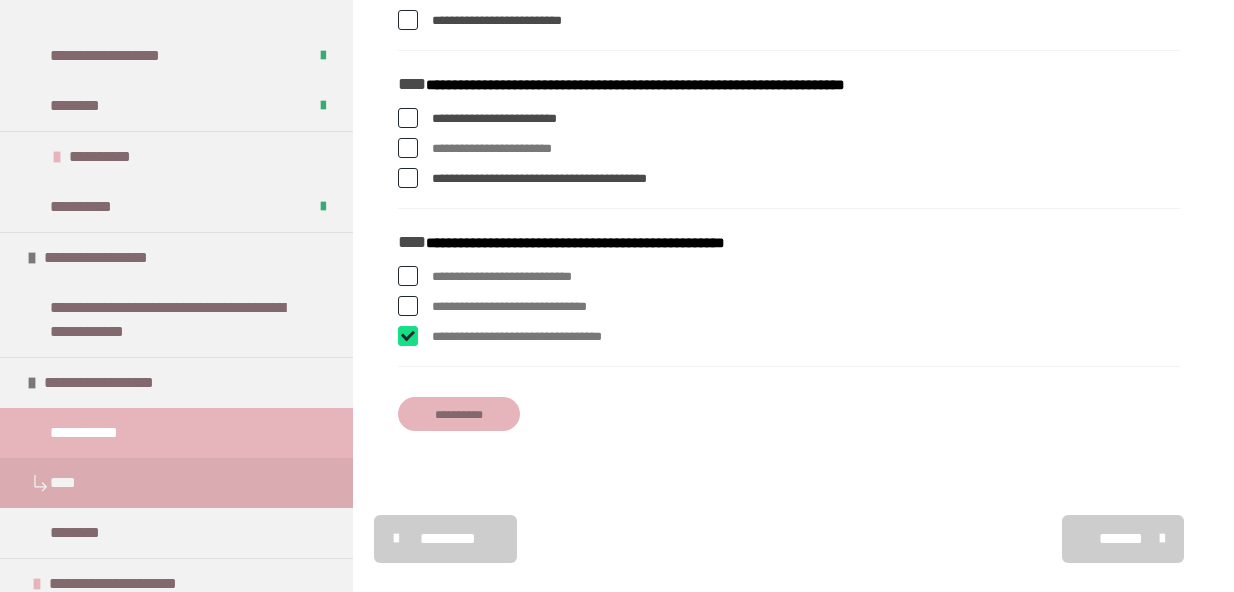 checkbox on "****" 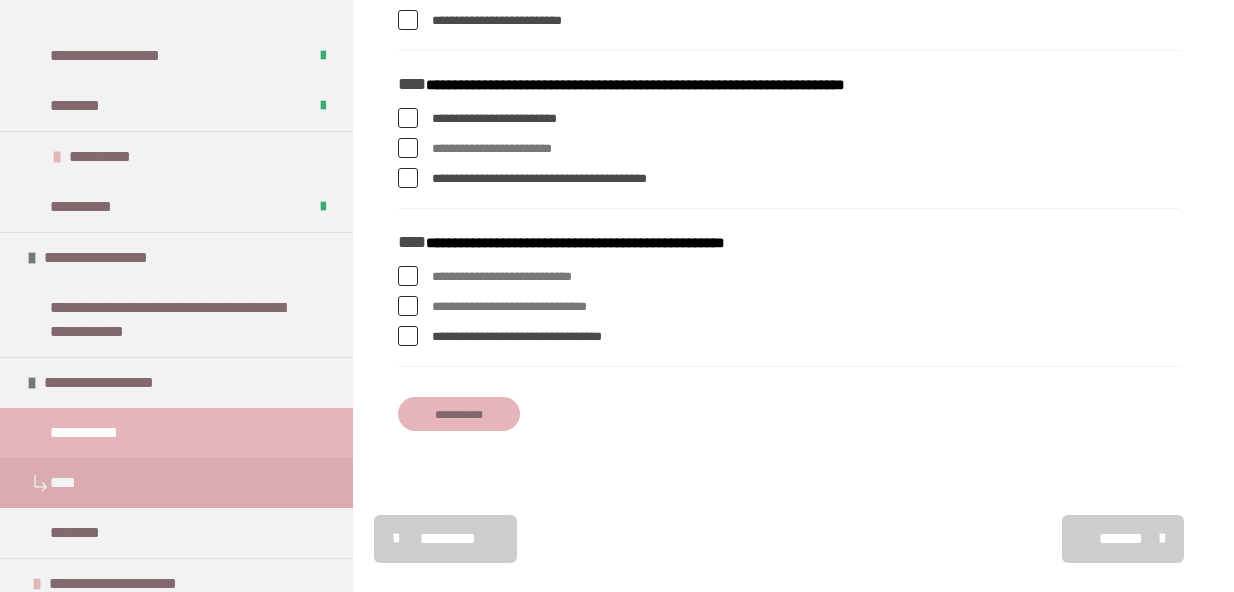 click at bounding box center [408, 306] 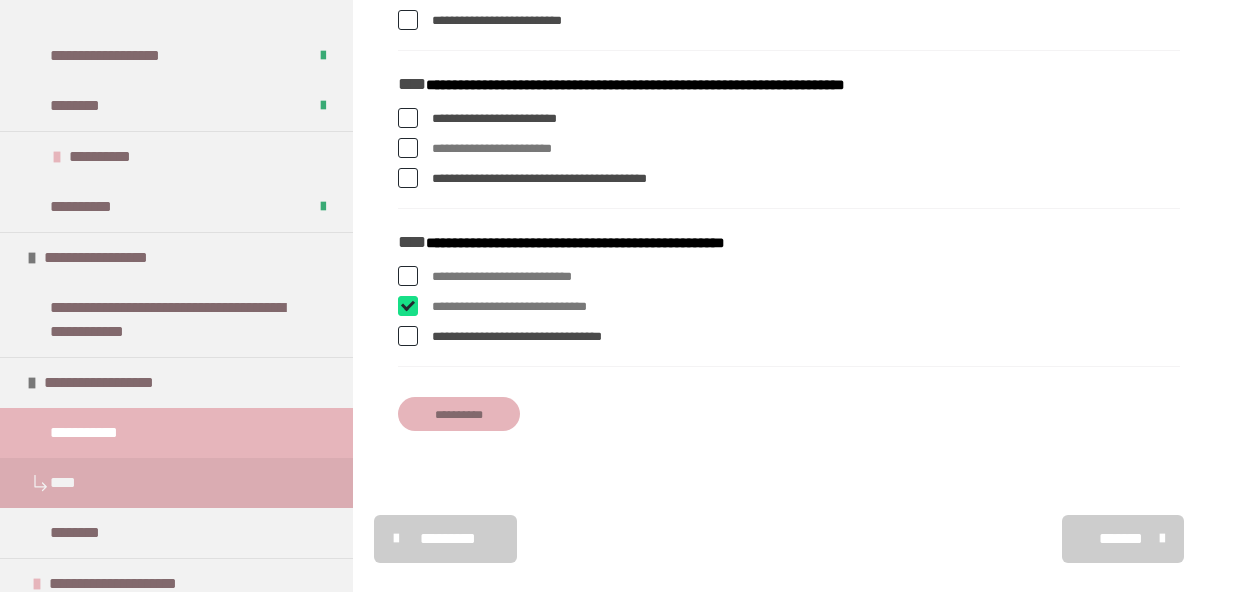 checkbox on "****" 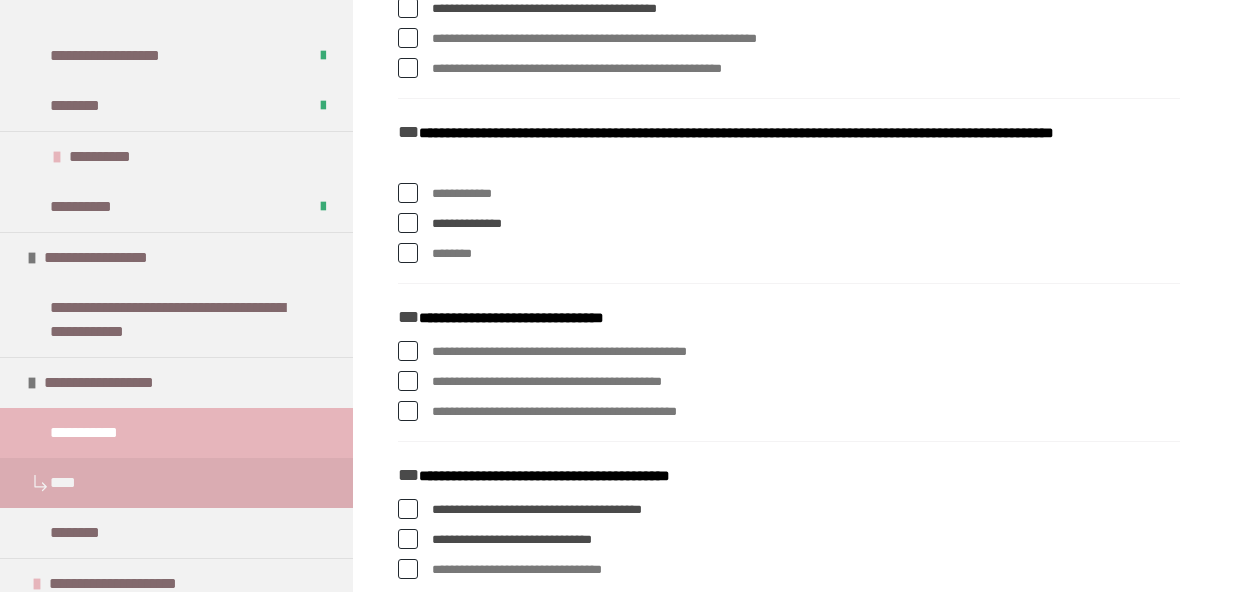 scroll, scrollTop: 768, scrollLeft: 0, axis: vertical 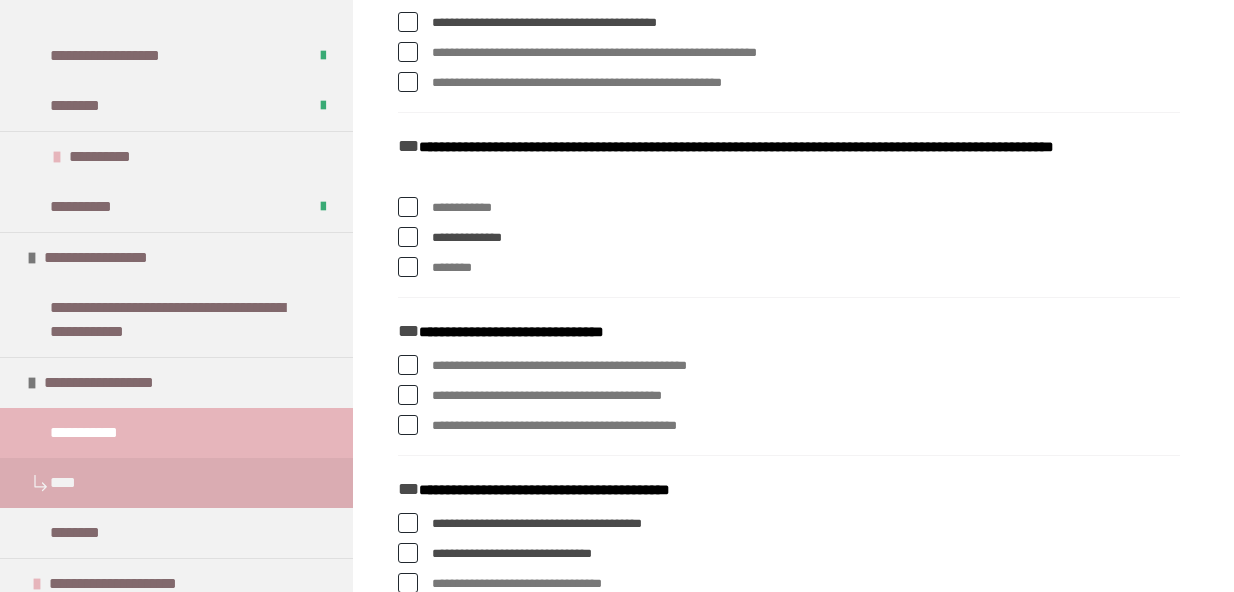 click at bounding box center (408, 365) 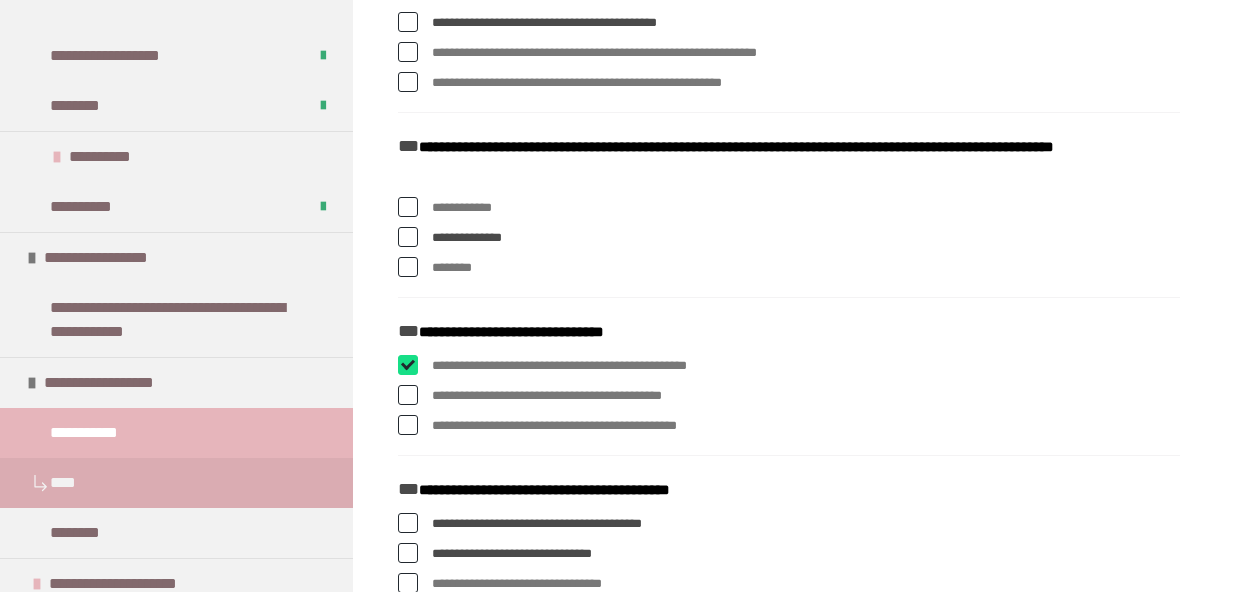 checkbox on "****" 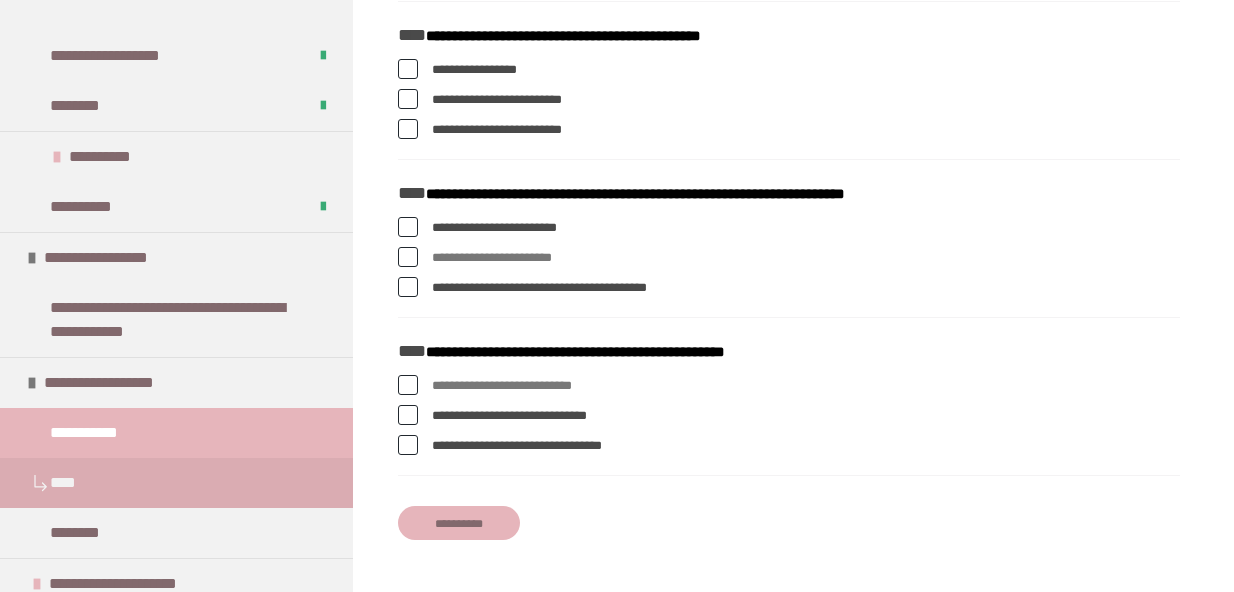 scroll, scrollTop: 2826, scrollLeft: 0, axis: vertical 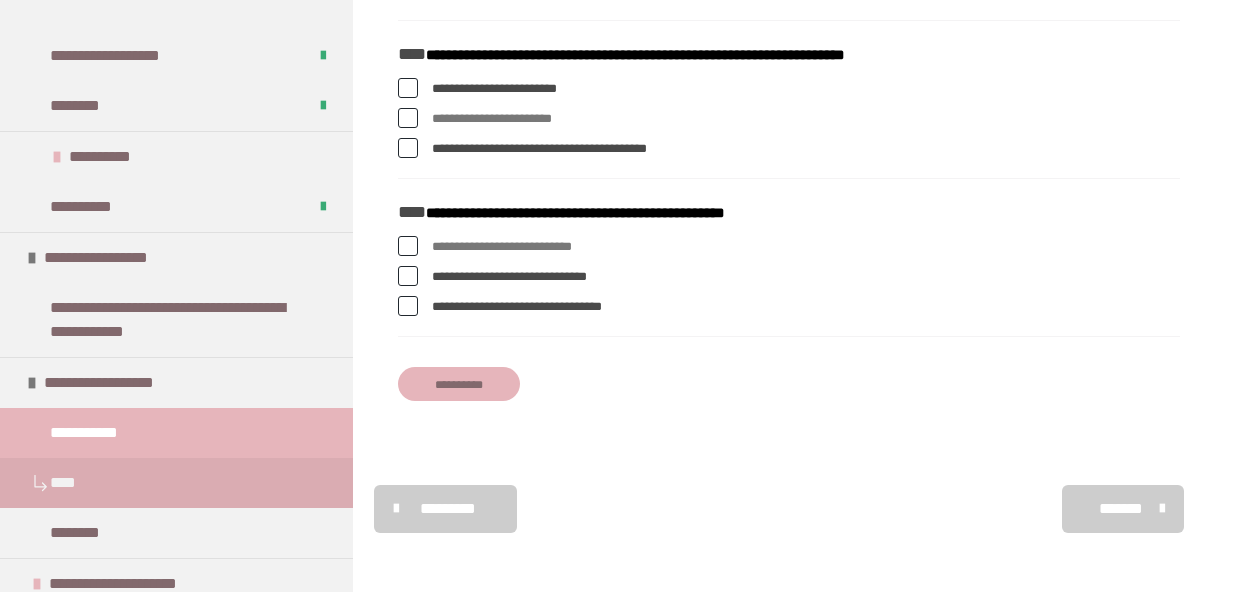 click on "**********" at bounding box center [459, 384] 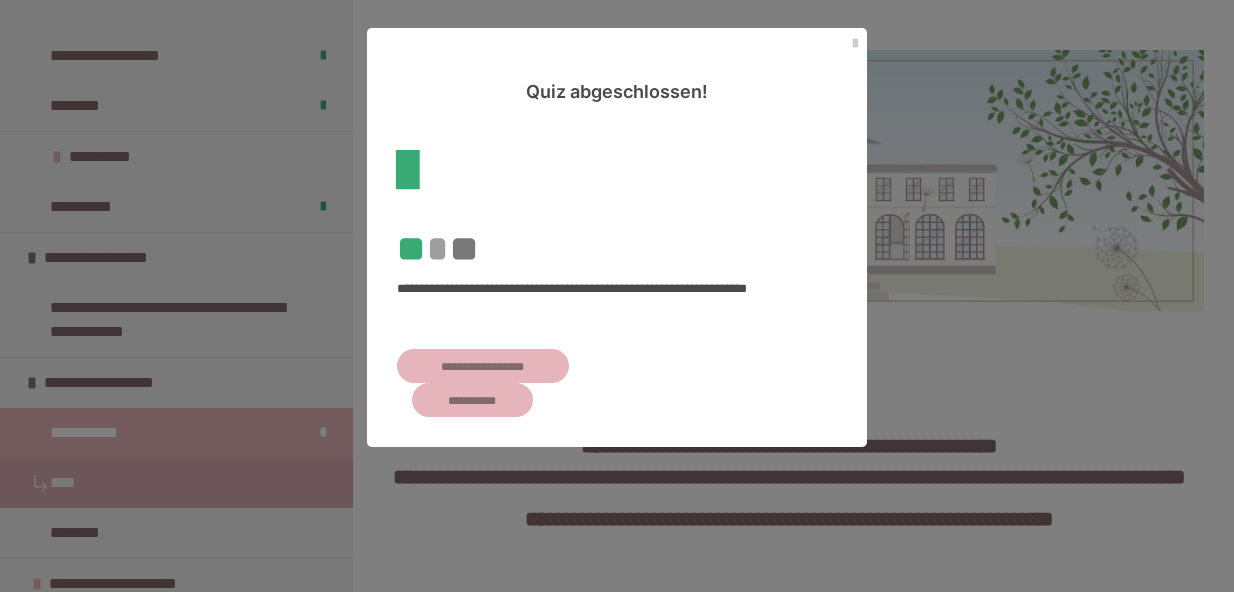scroll, scrollTop: 1133, scrollLeft: 0, axis: vertical 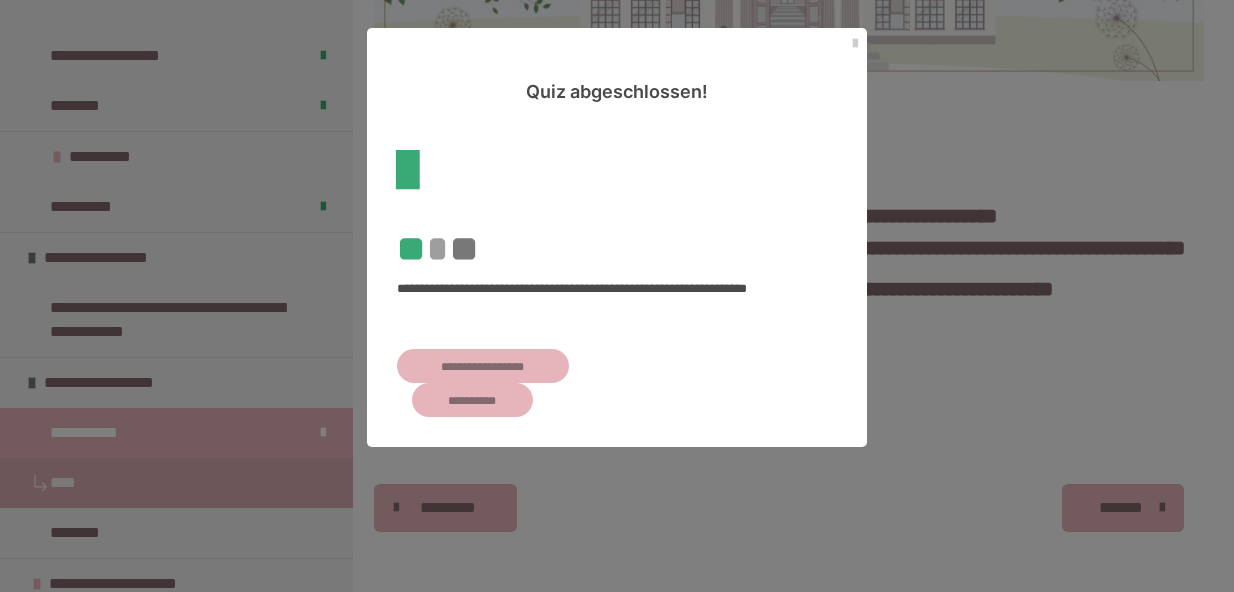 click on "**********" at bounding box center [483, 366] 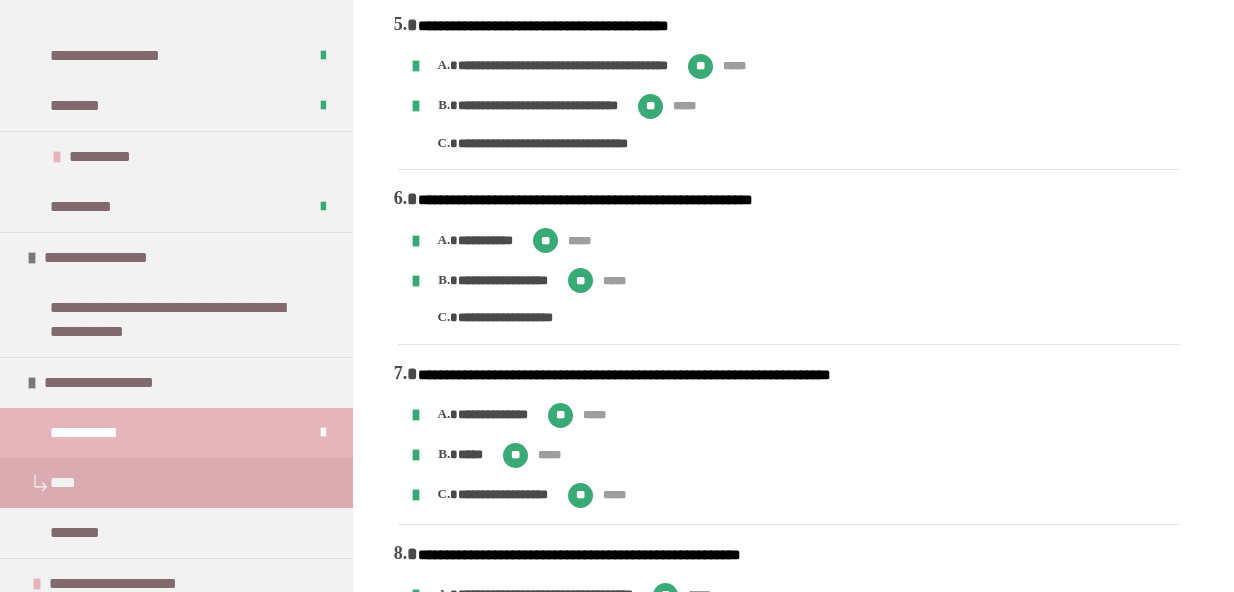 scroll, scrollTop: 3647, scrollLeft: 0, axis: vertical 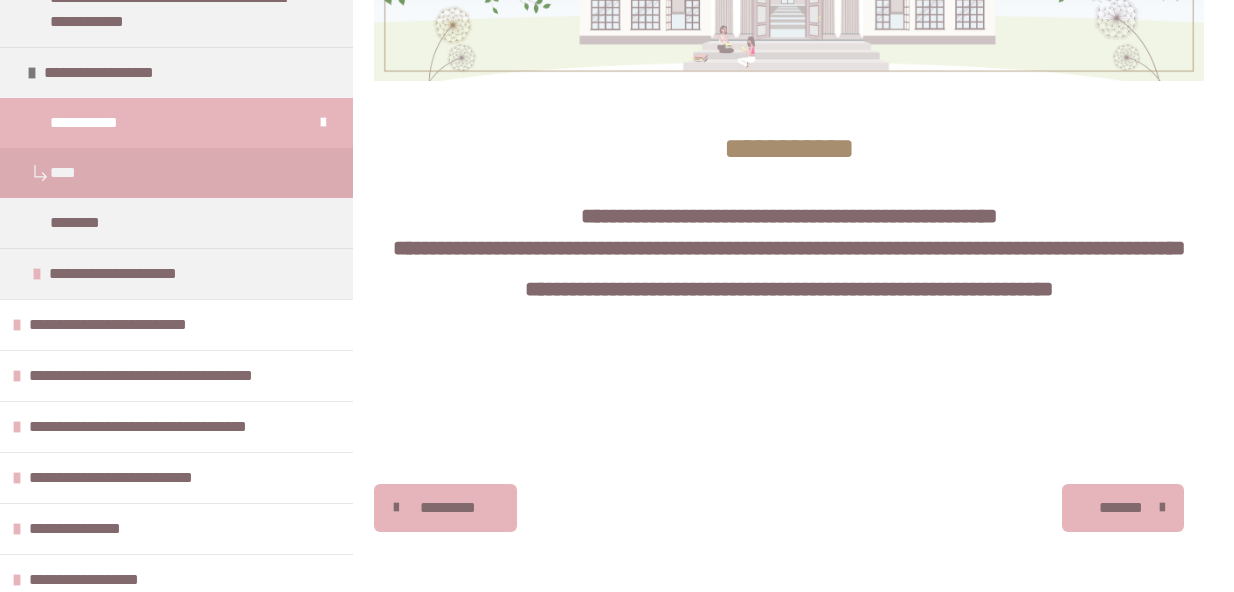 click on "*******" at bounding box center (1121, 508) 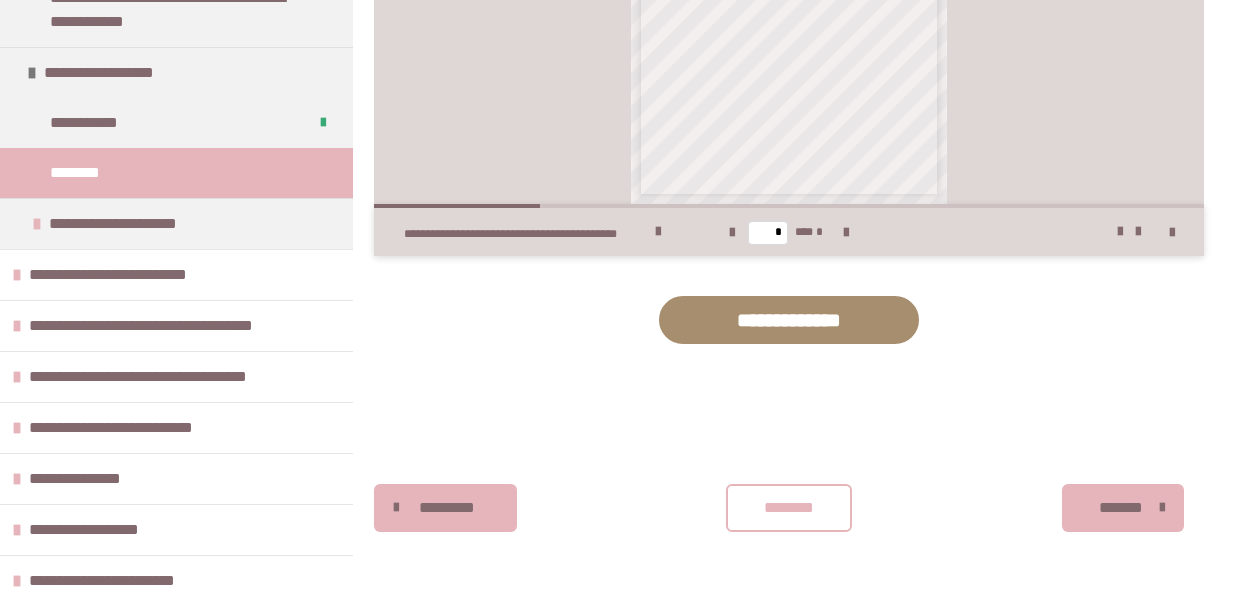 scroll, scrollTop: 1116, scrollLeft: 0, axis: vertical 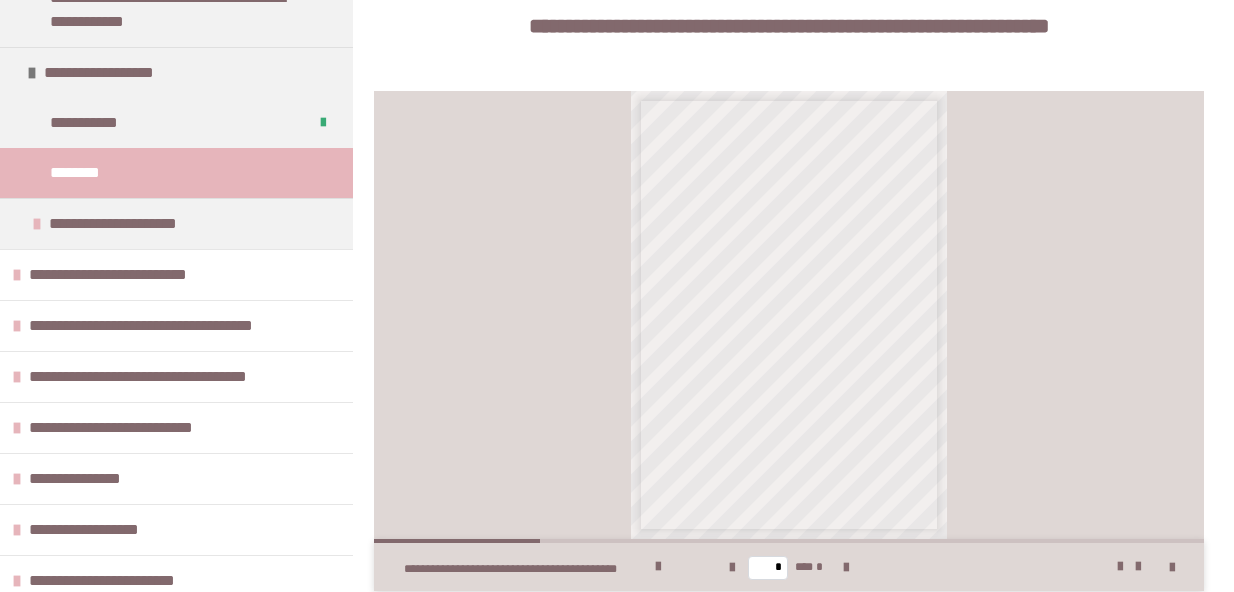 click on "**********" at bounding box center (749, 415) 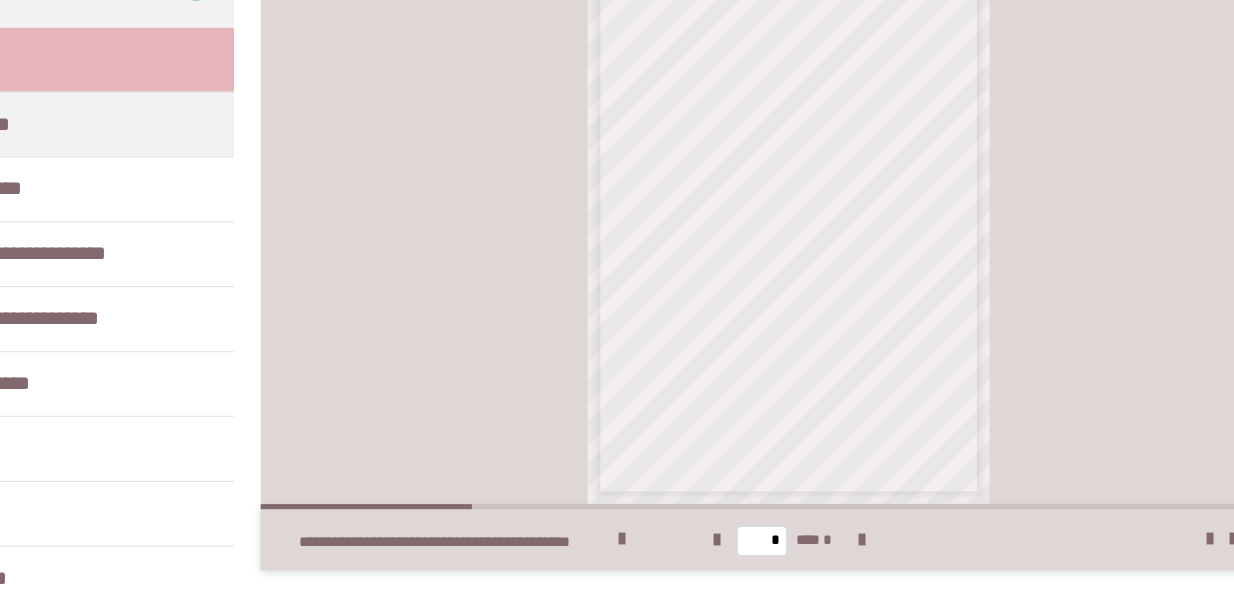 scroll, scrollTop: 799, scrollLeft: 0, axis: vertical 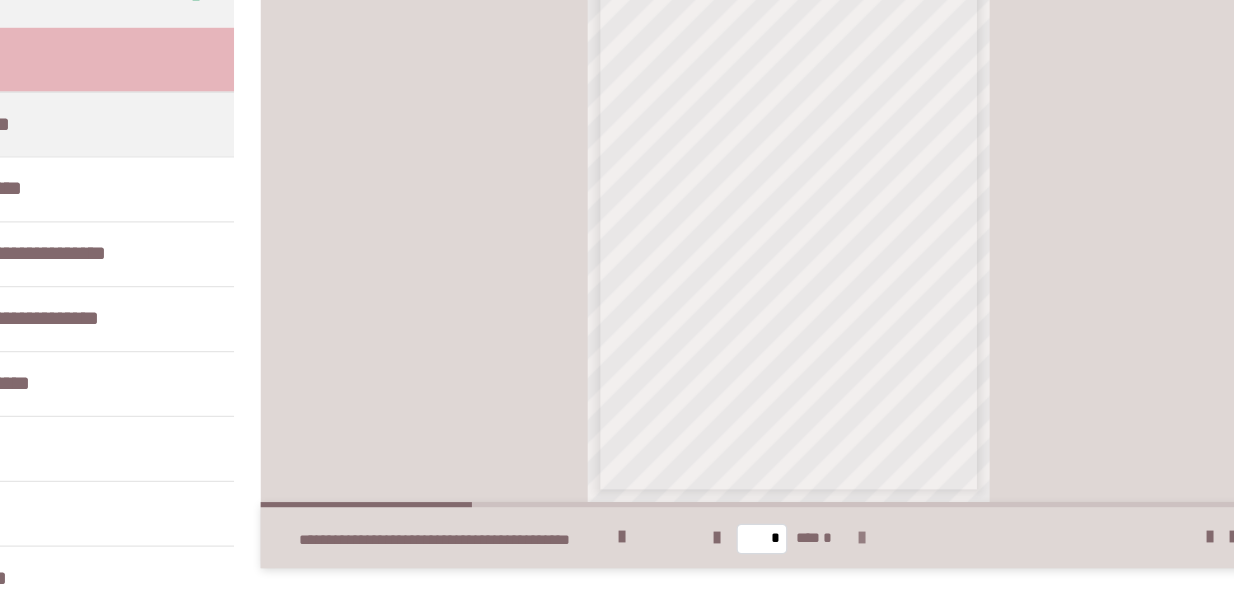 click at bounding box center (846, 550) 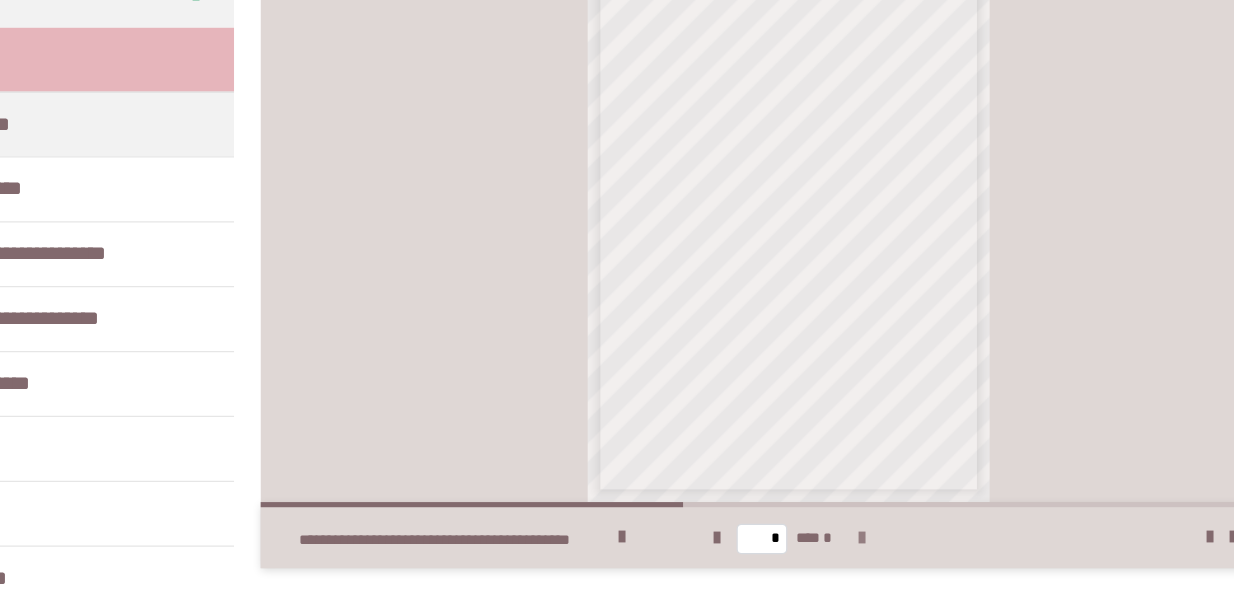 click at bounding box center [846, 550] 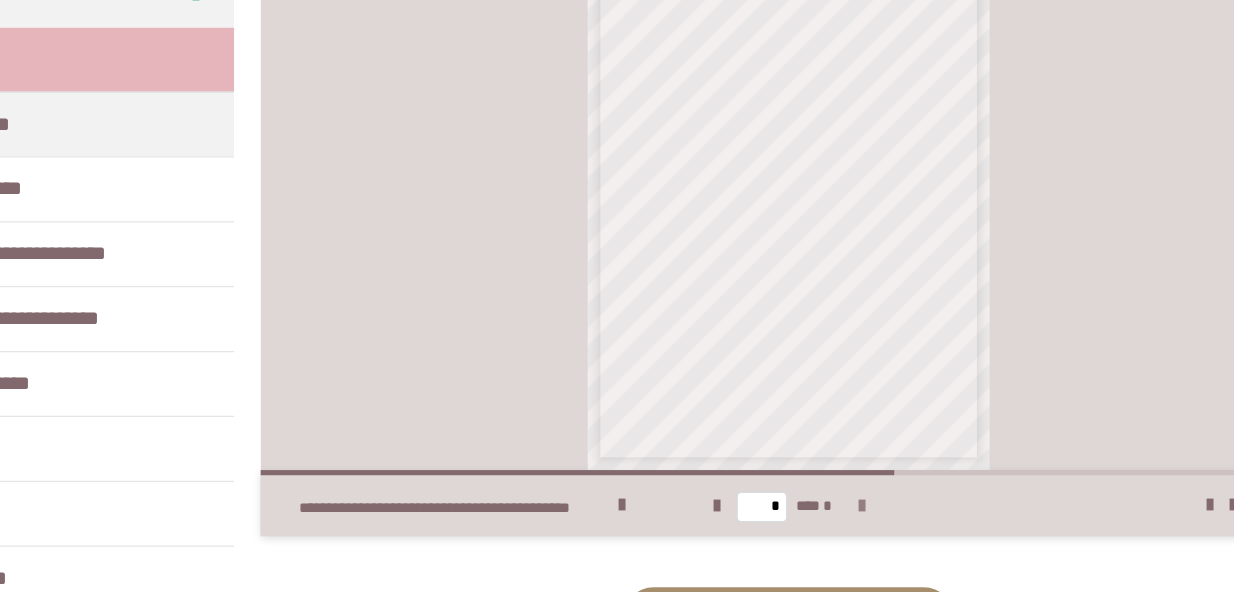 scroll, scrollTop: 825, scrollLeft: 0, axis: vertical 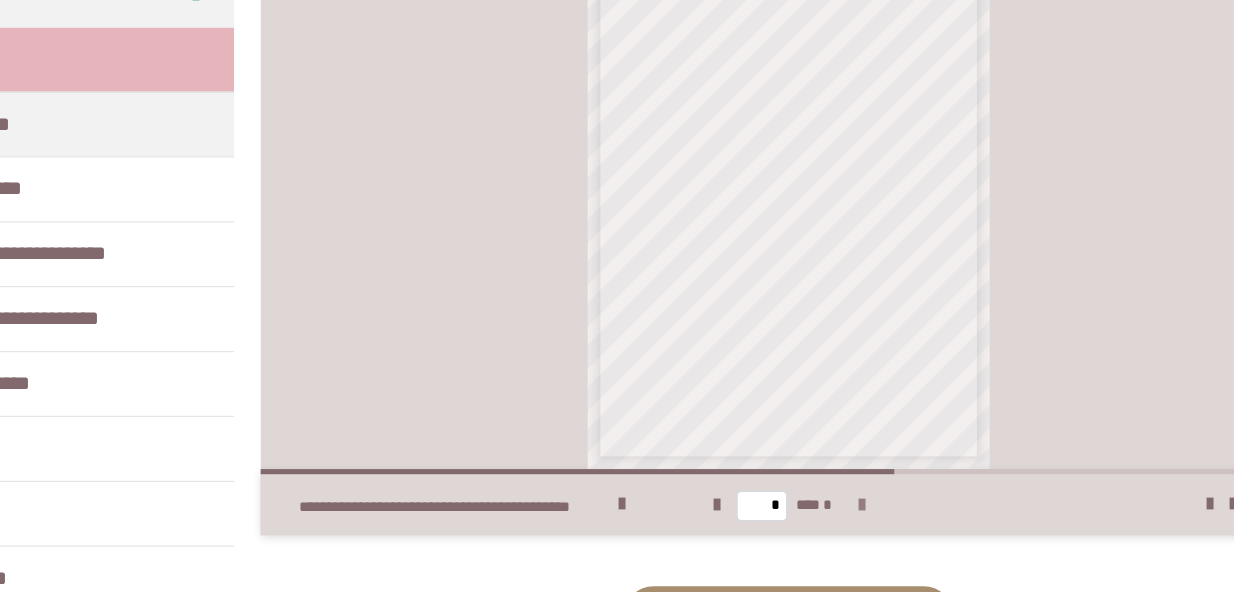 click at bounding box center (846, 524) 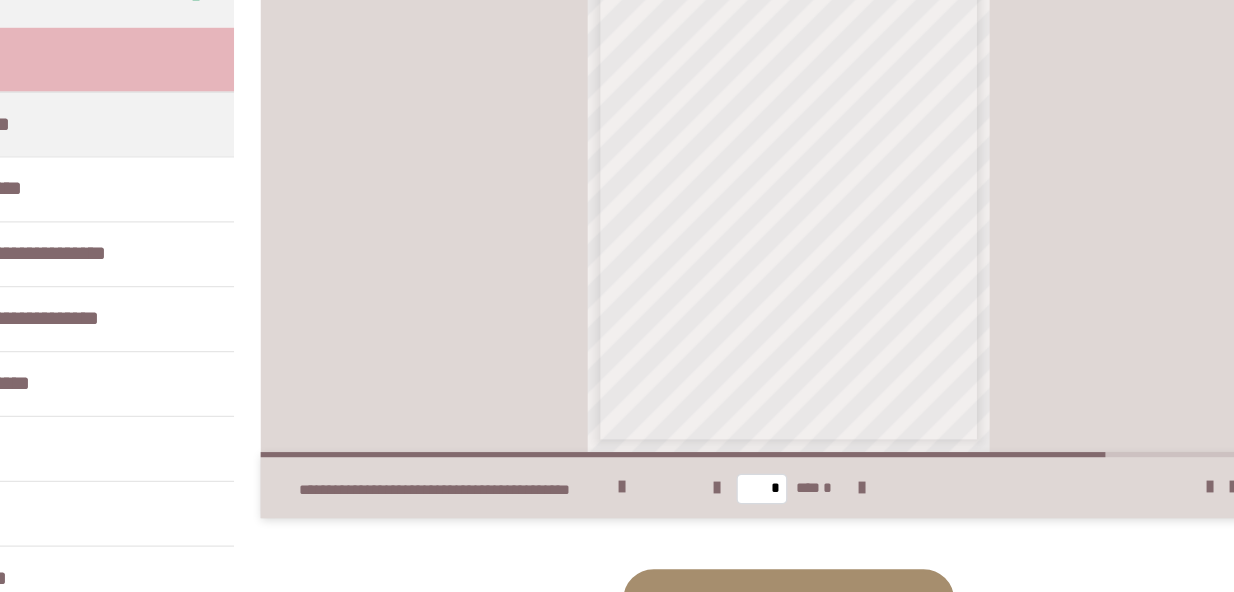 scroll, scrollTop: 839, scrollLeft: 0, axis: vertical 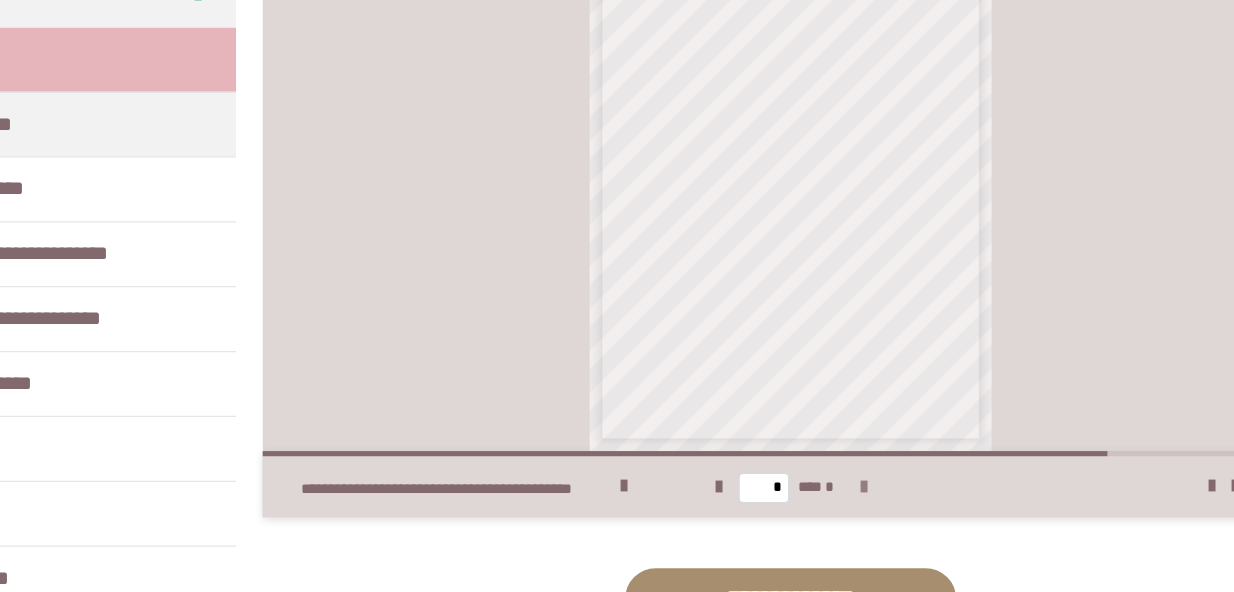 click at bounding box center [846, 510] 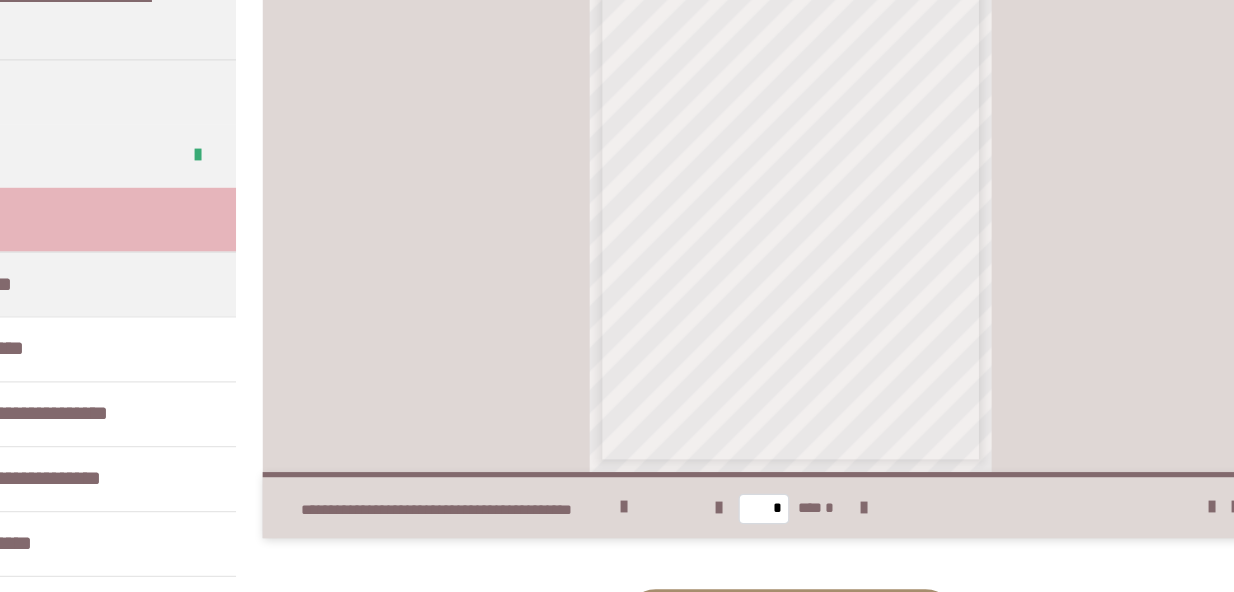 scroll, scrollTop: 910, scrollLeft: 0, axis: vertical 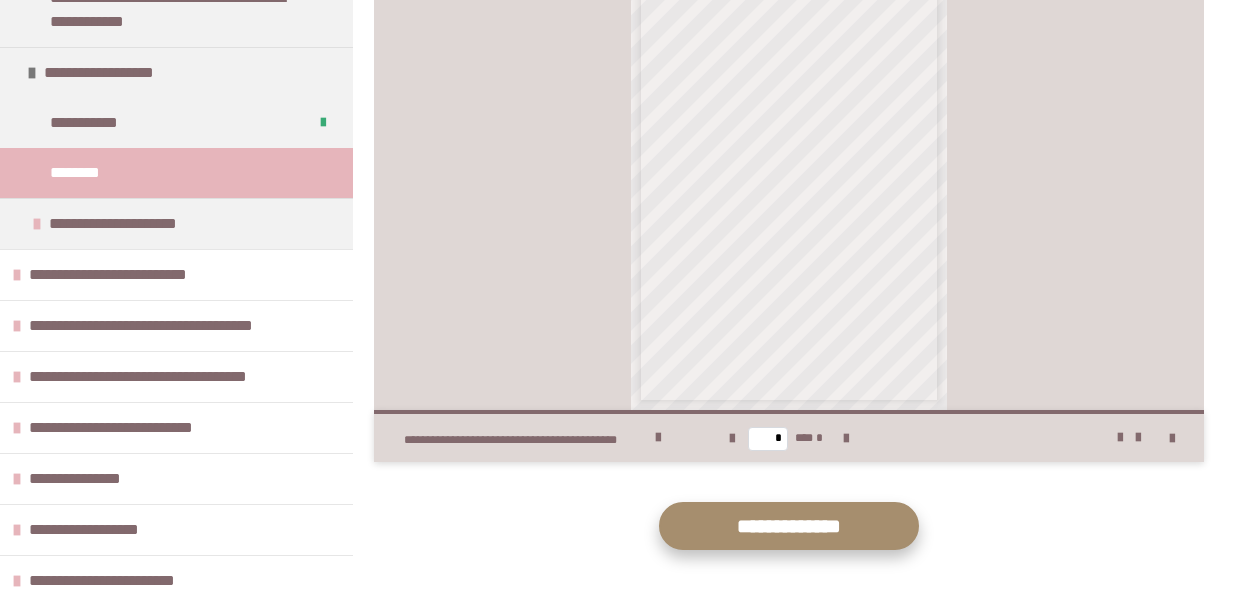click on "**********" at bounding box center [789, 526] 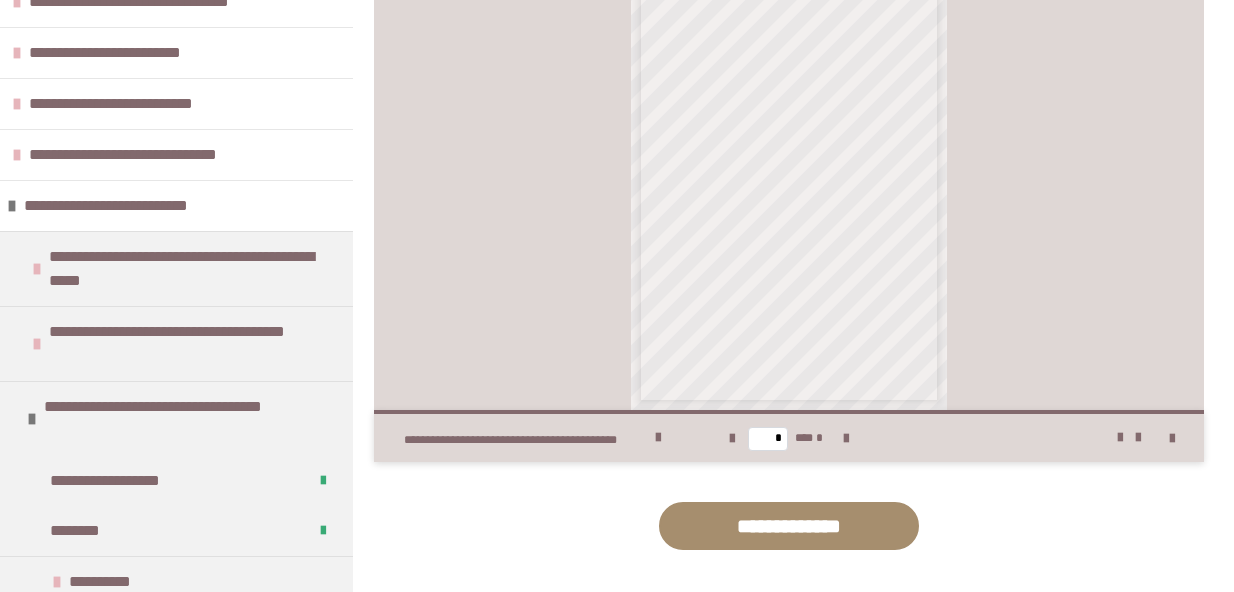 scroll, scrollTop: 372, scrollLeft: 0, axis: vertical 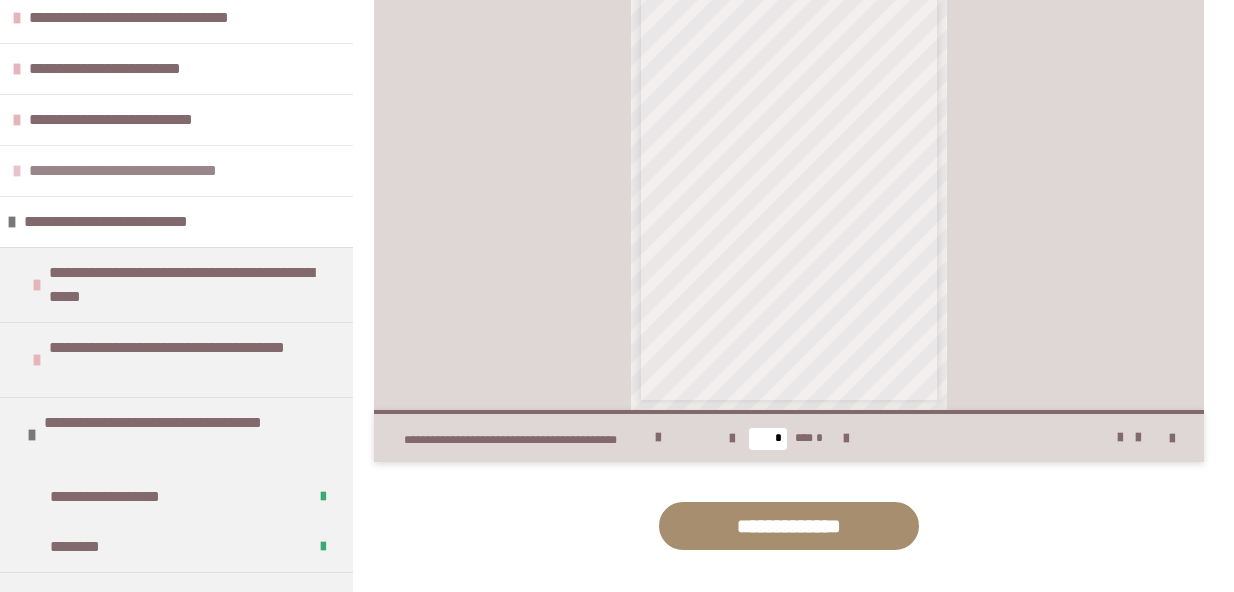 click on "**********" at bounding box center (176, 170) 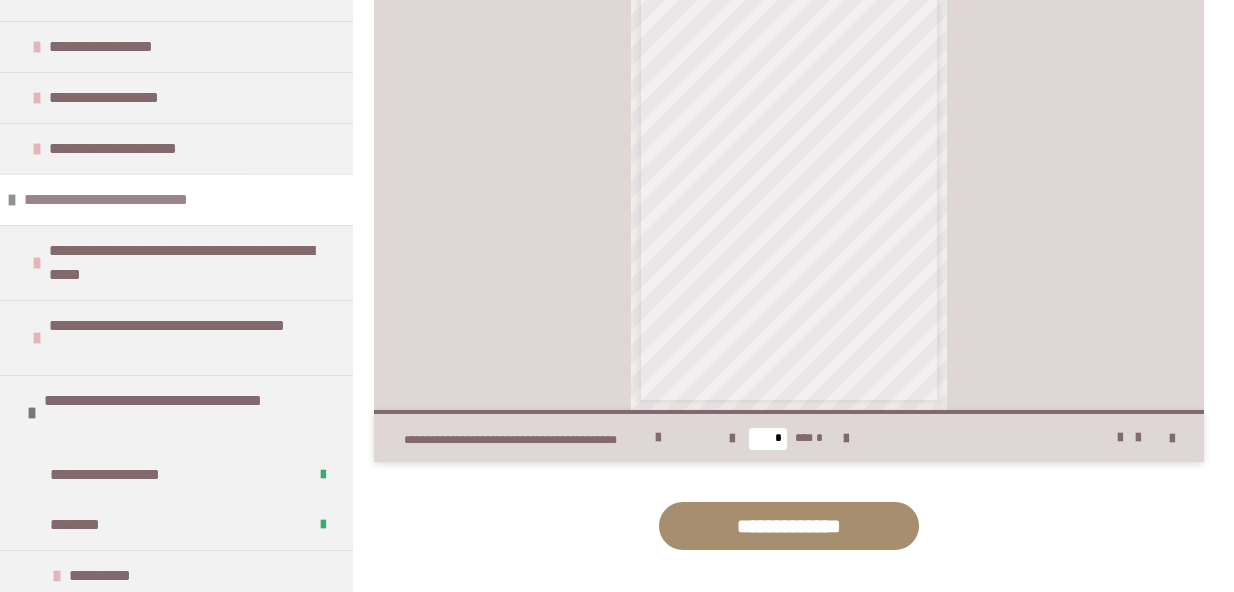 scroll, scrollTop: 677, scrollLeft: 0, axis: vertical 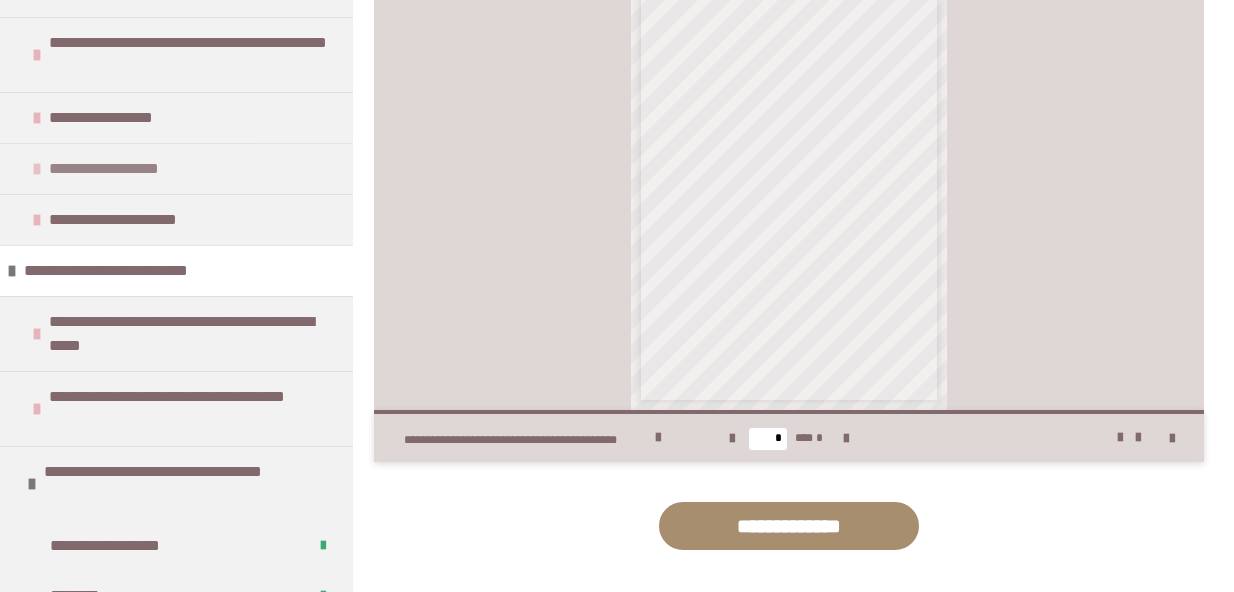 click on "**********" at bounding box center (137, 169) 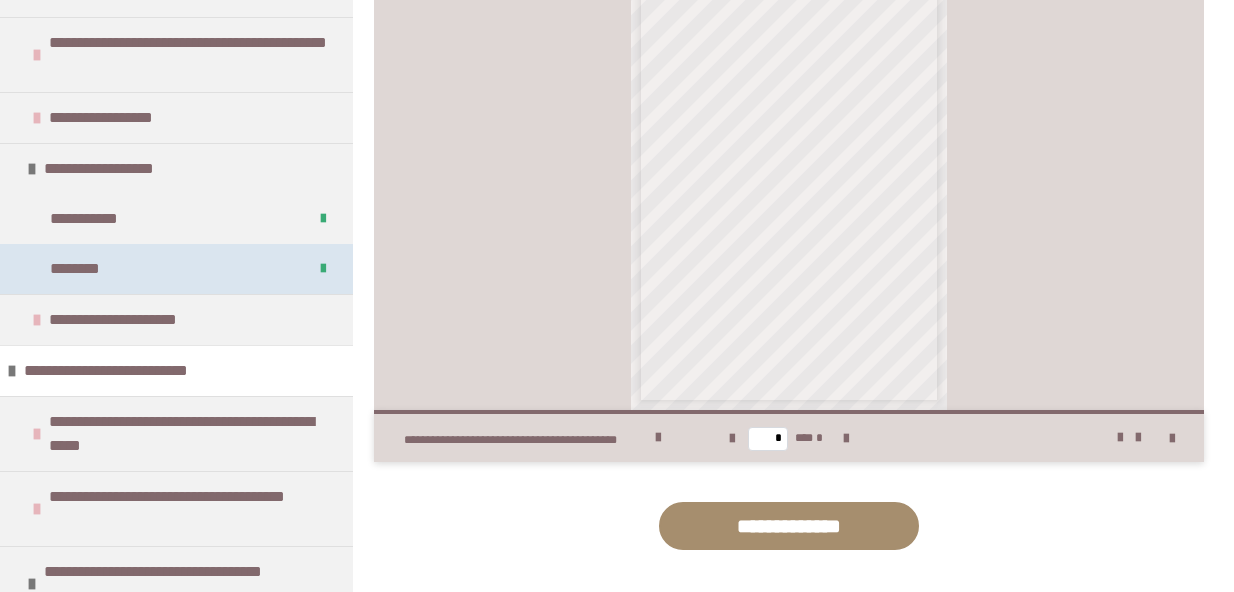 click on "********" at bounding box center (90, 269) 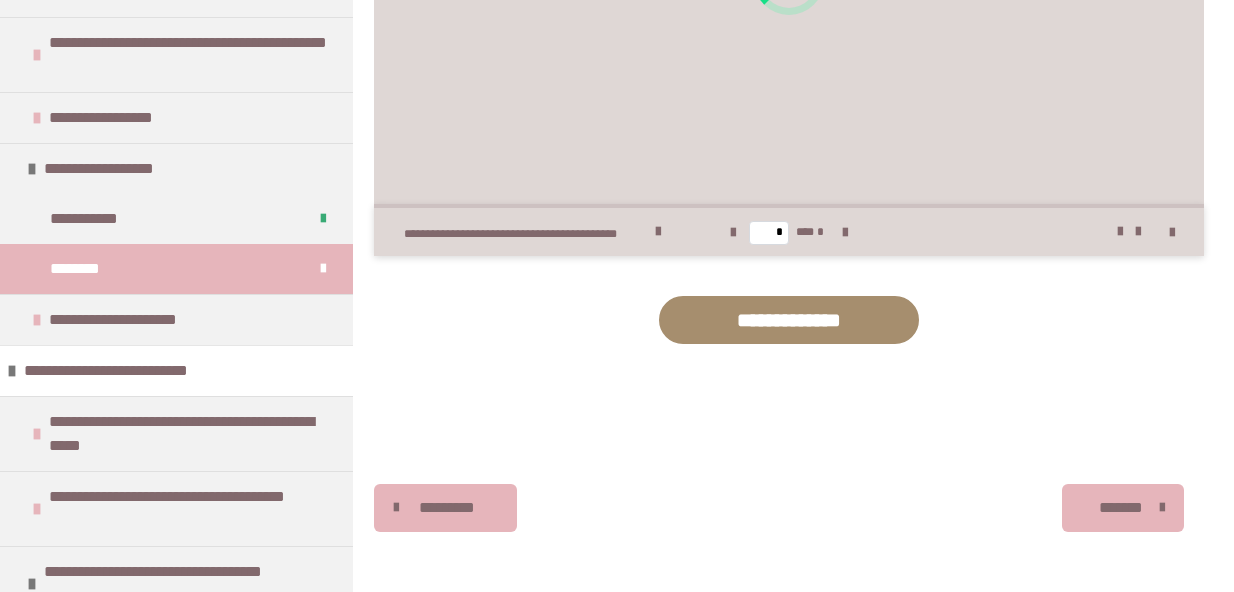 scroll, scrollTop: 1115, scrollLeft: 0, axis: vertical 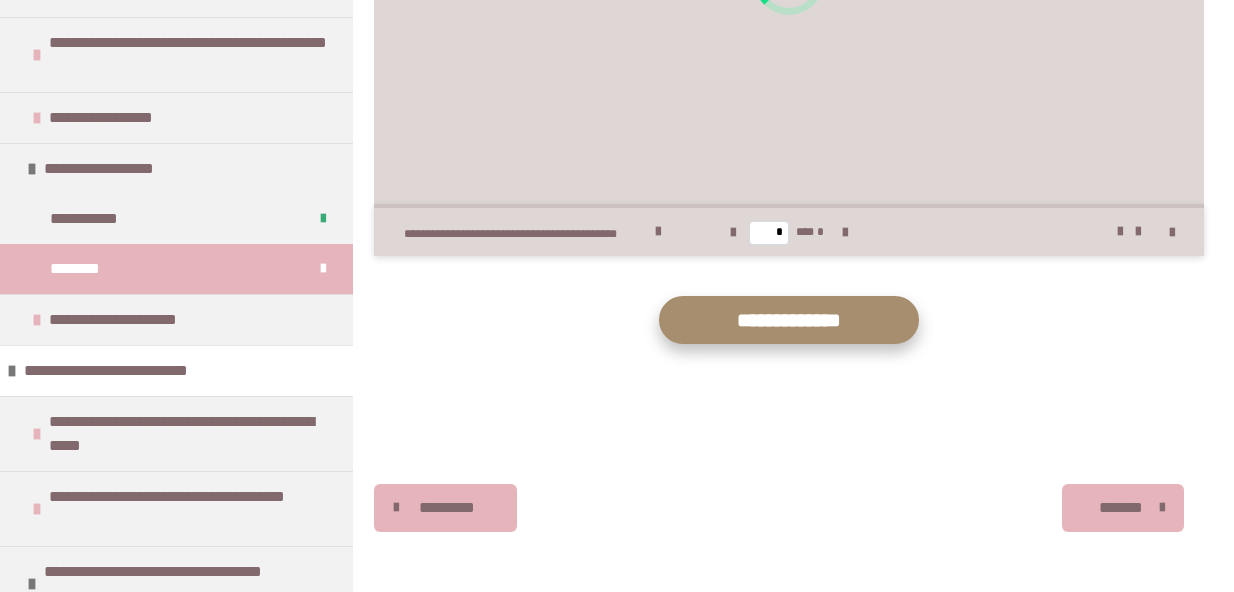 click on "**********" at bounding box center [789, 320] 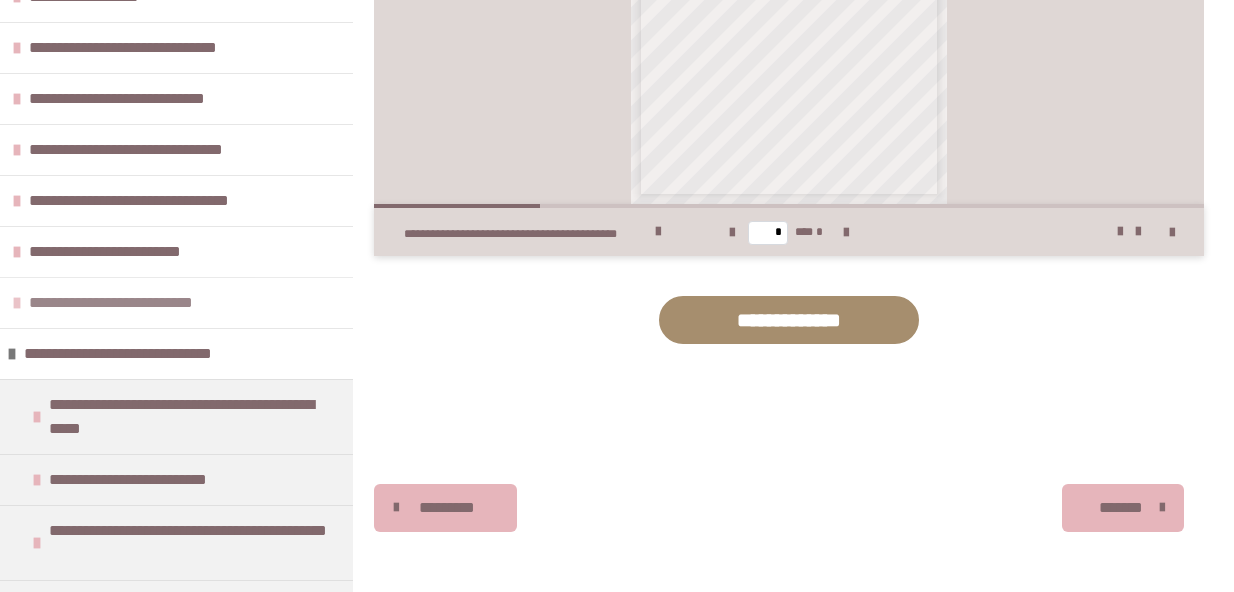 scroll, scrollTop: 174, scrollLeft: 0, axis: vertical 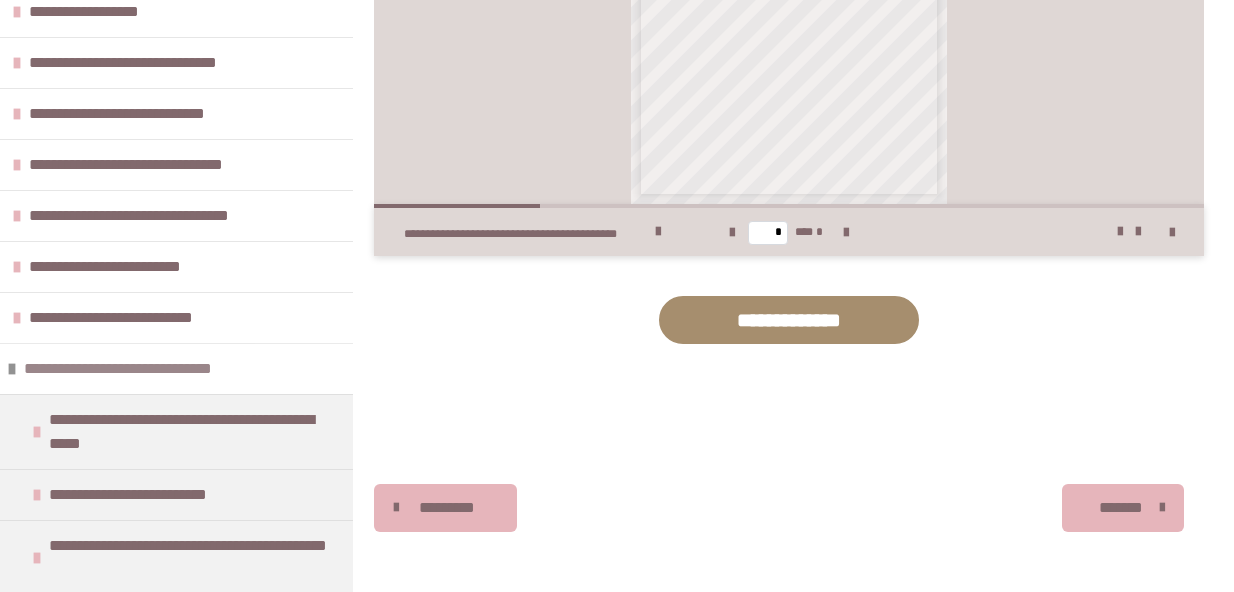 click at bounding box center [12, 369] 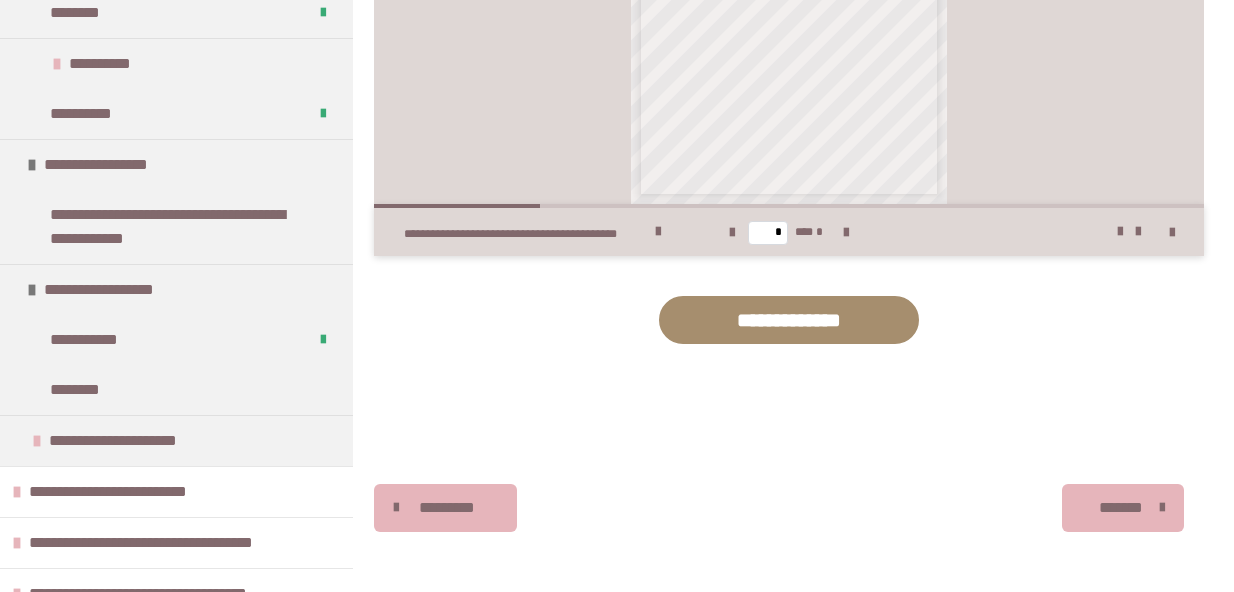 scroll, scrollTop: 917, scrollLeft: 0, axis: vertical 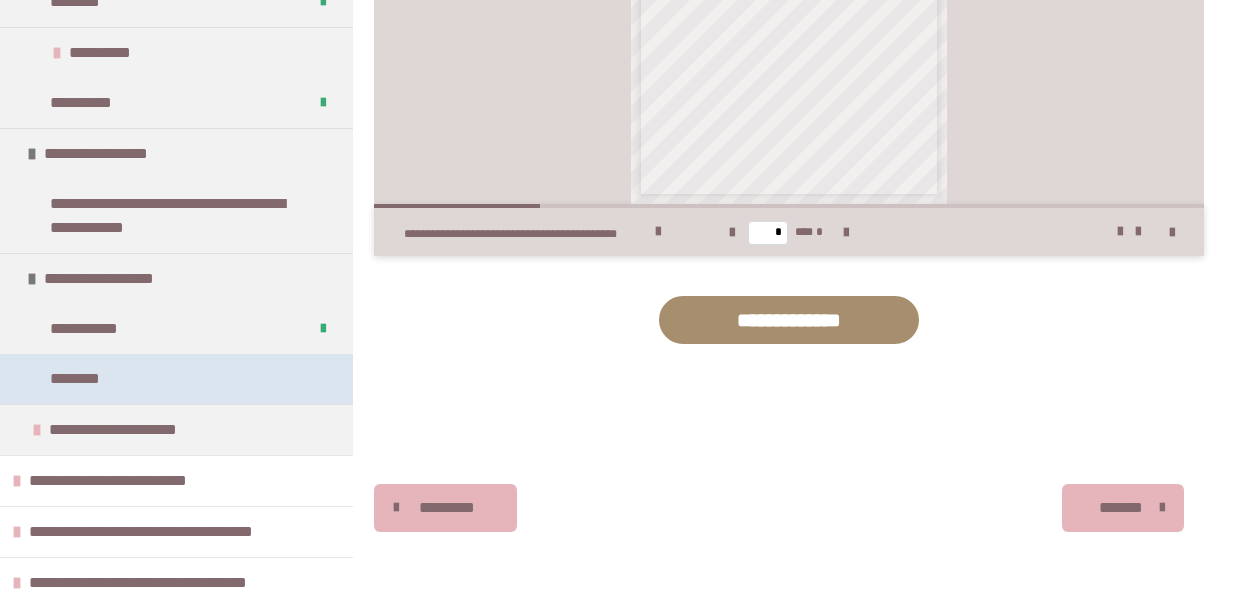 click on "********" at bounding box center (90, 379) 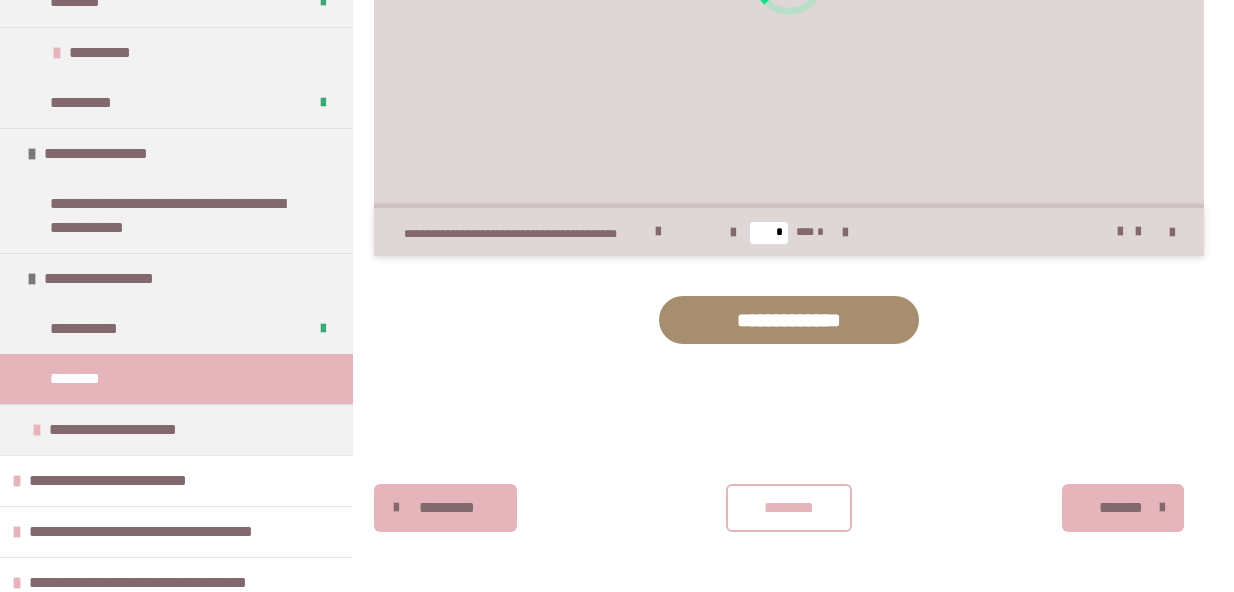 scroll, scrollTop: 1116, scrollLeft: 0, axis: vertical 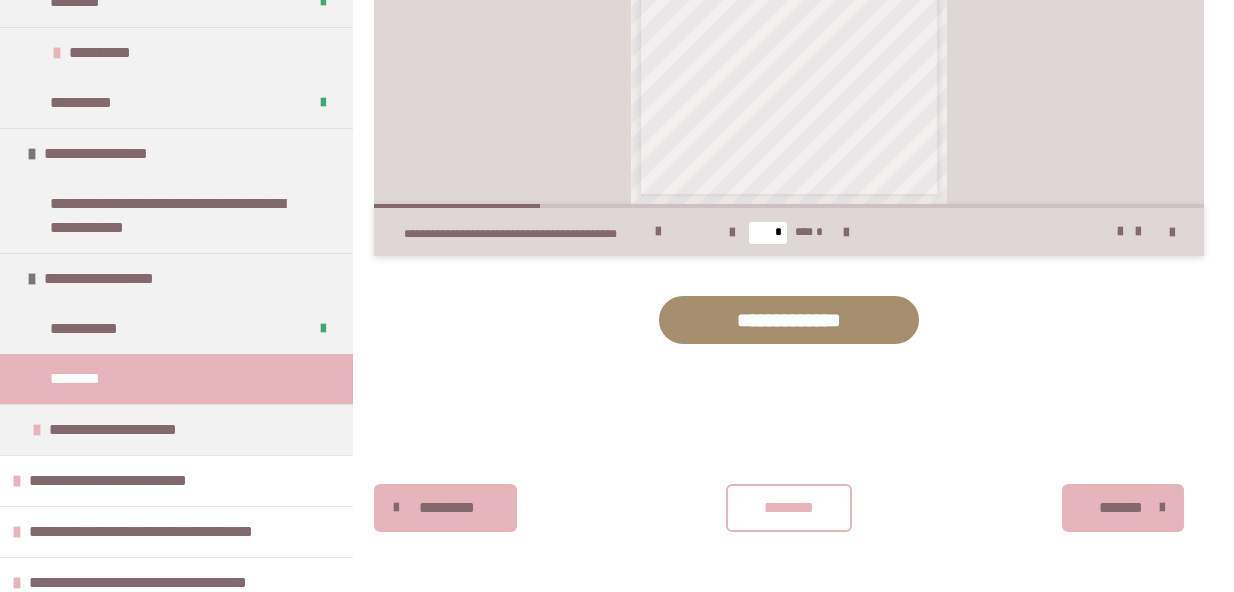 click on "********" at bounding box center [789, 508] 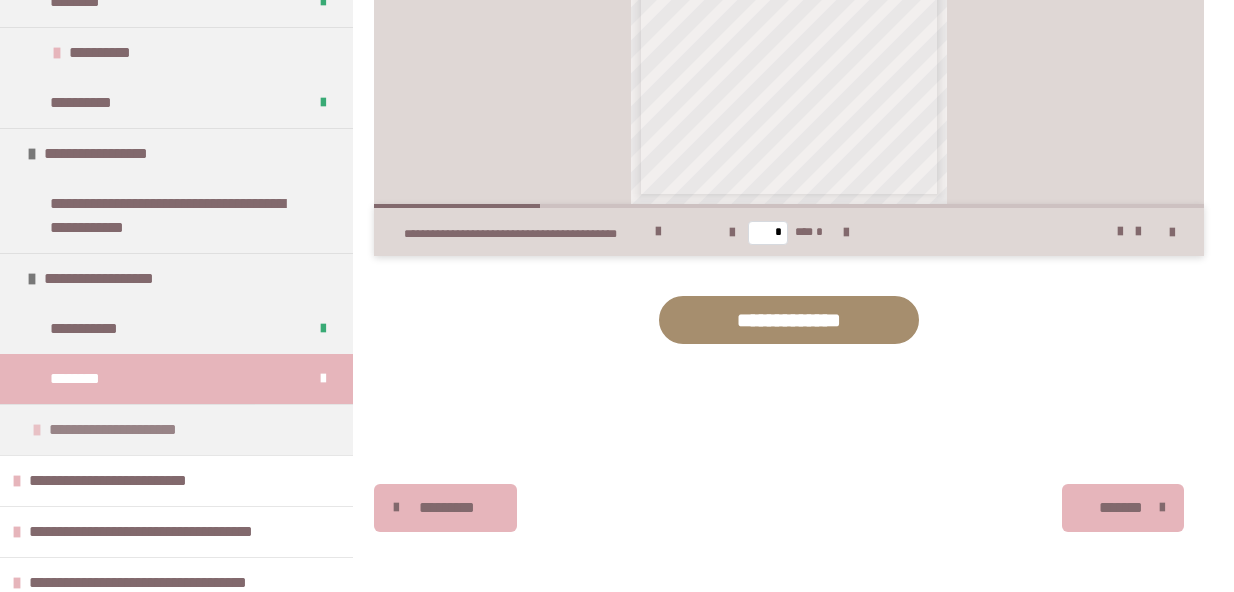 click at bounding box center (37, 430) 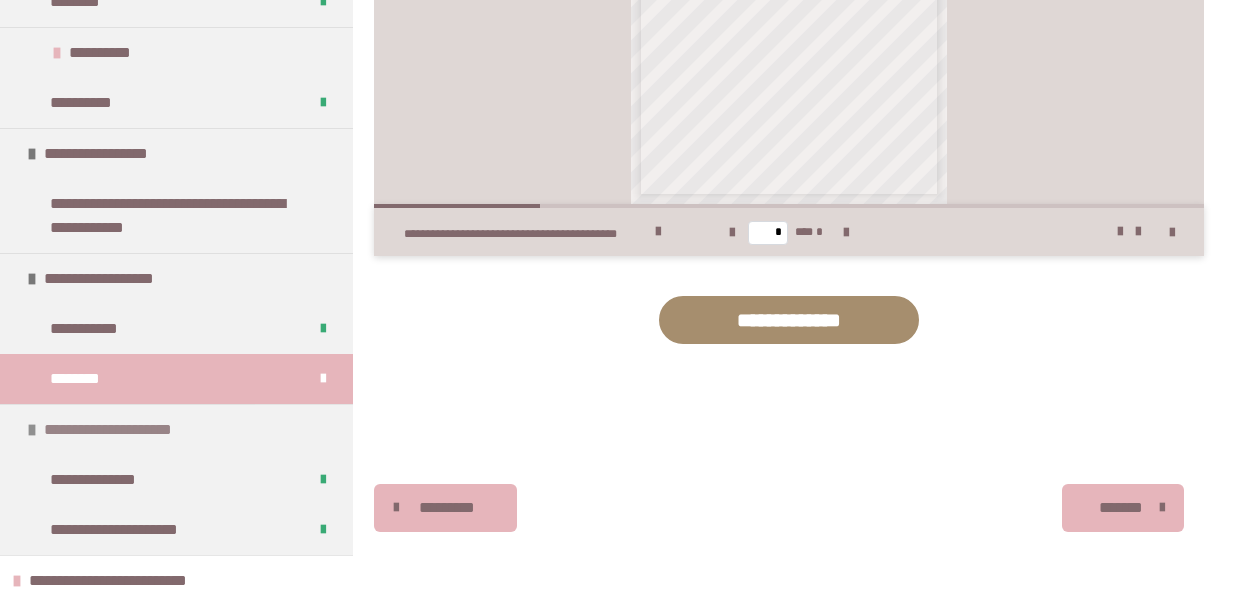 click at bounding box center [32, 430] 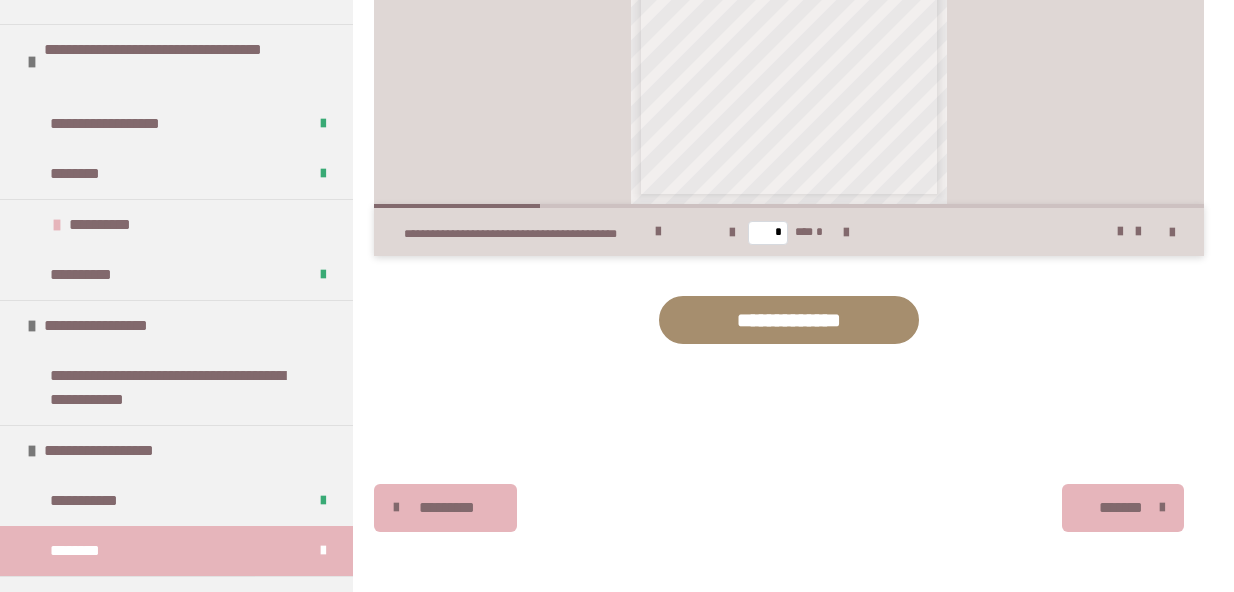 scroll, scrollTop: 726, scrollLeft: 0, axis: vertical 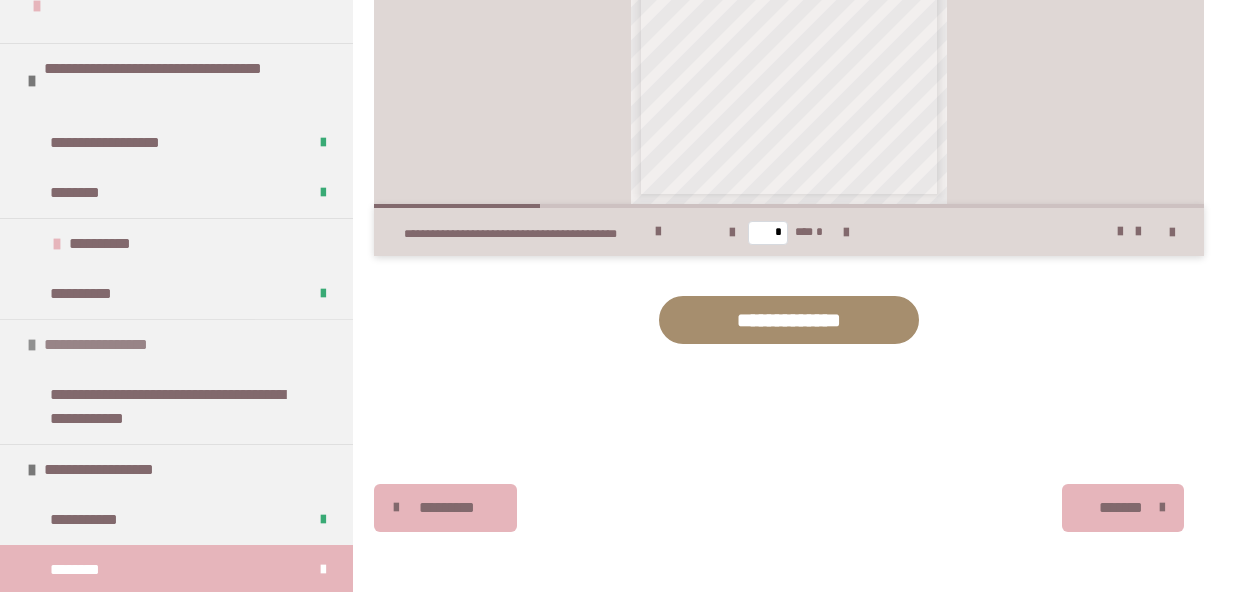 click on "**********" at bounding box center (123, 345) 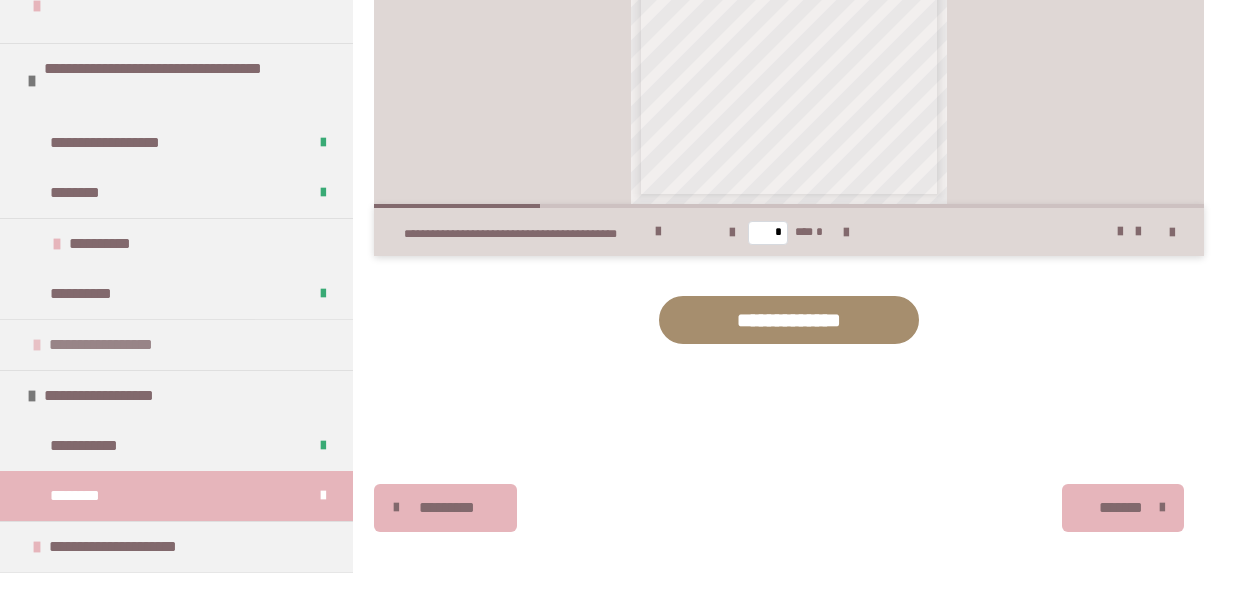 scroll, scrollTop: 430, scrollLeft: 0, axis: vertical 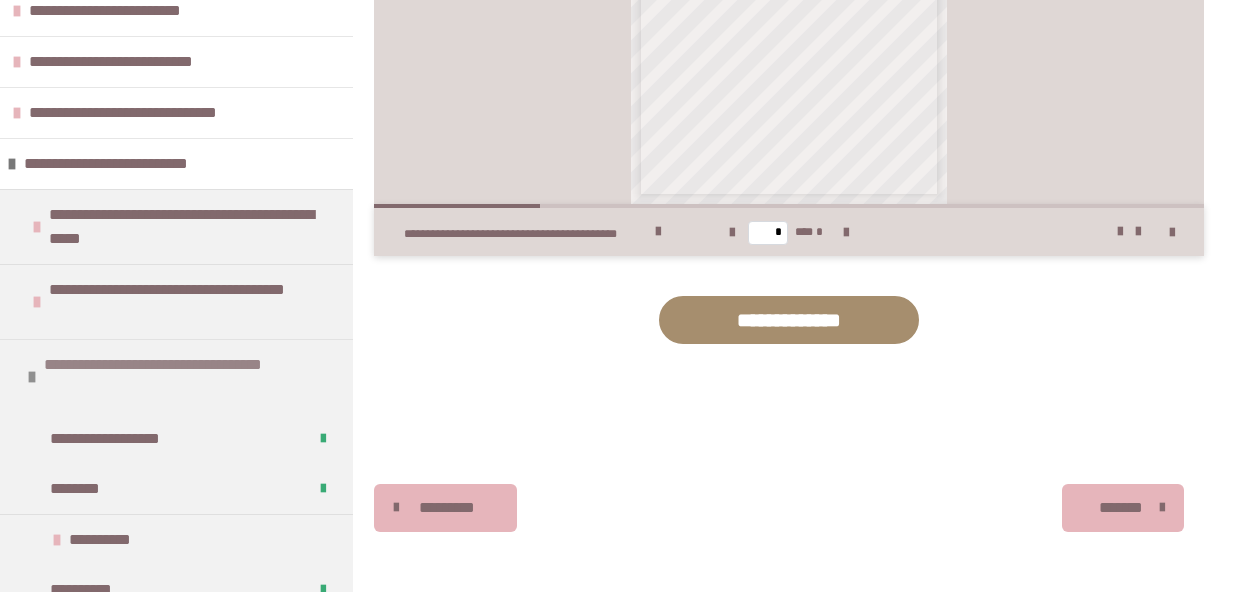 click at bounding box center (32, 377) 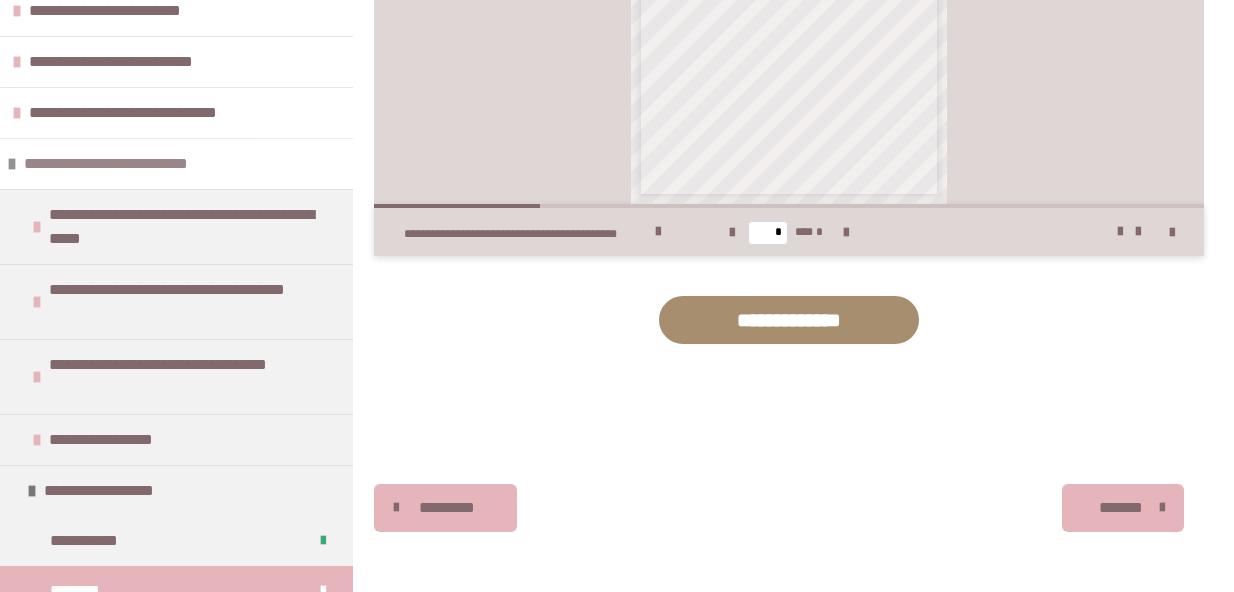 click at bounding box center [12, 164] 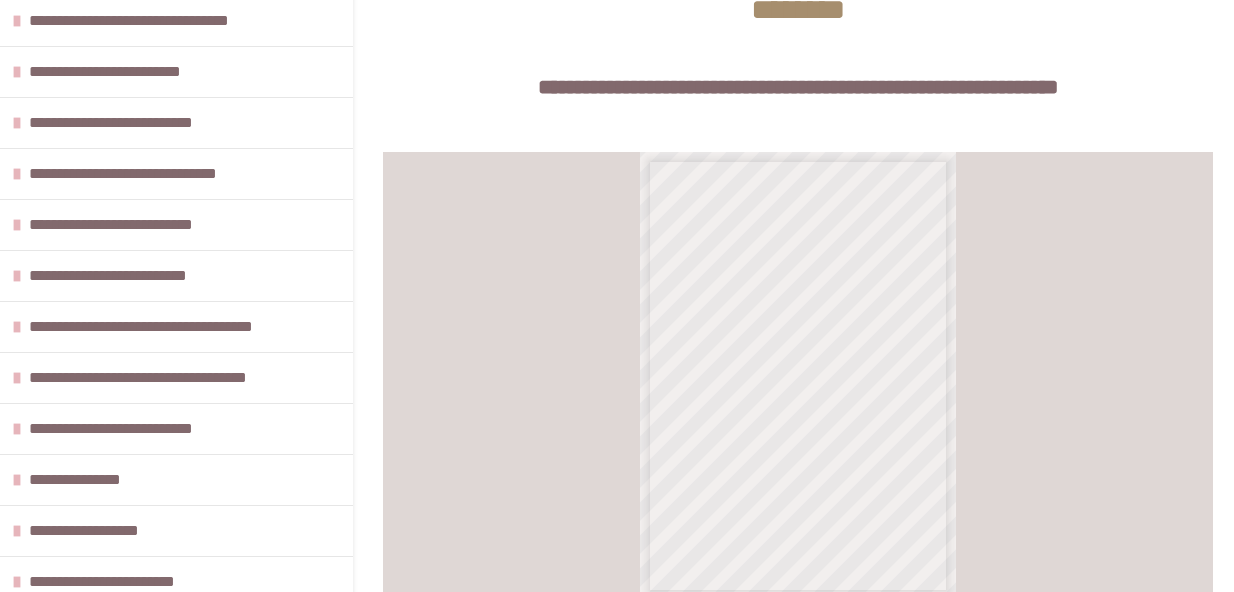 scroll, scrollTop: 0, scrollLeft: 0, axis: both 